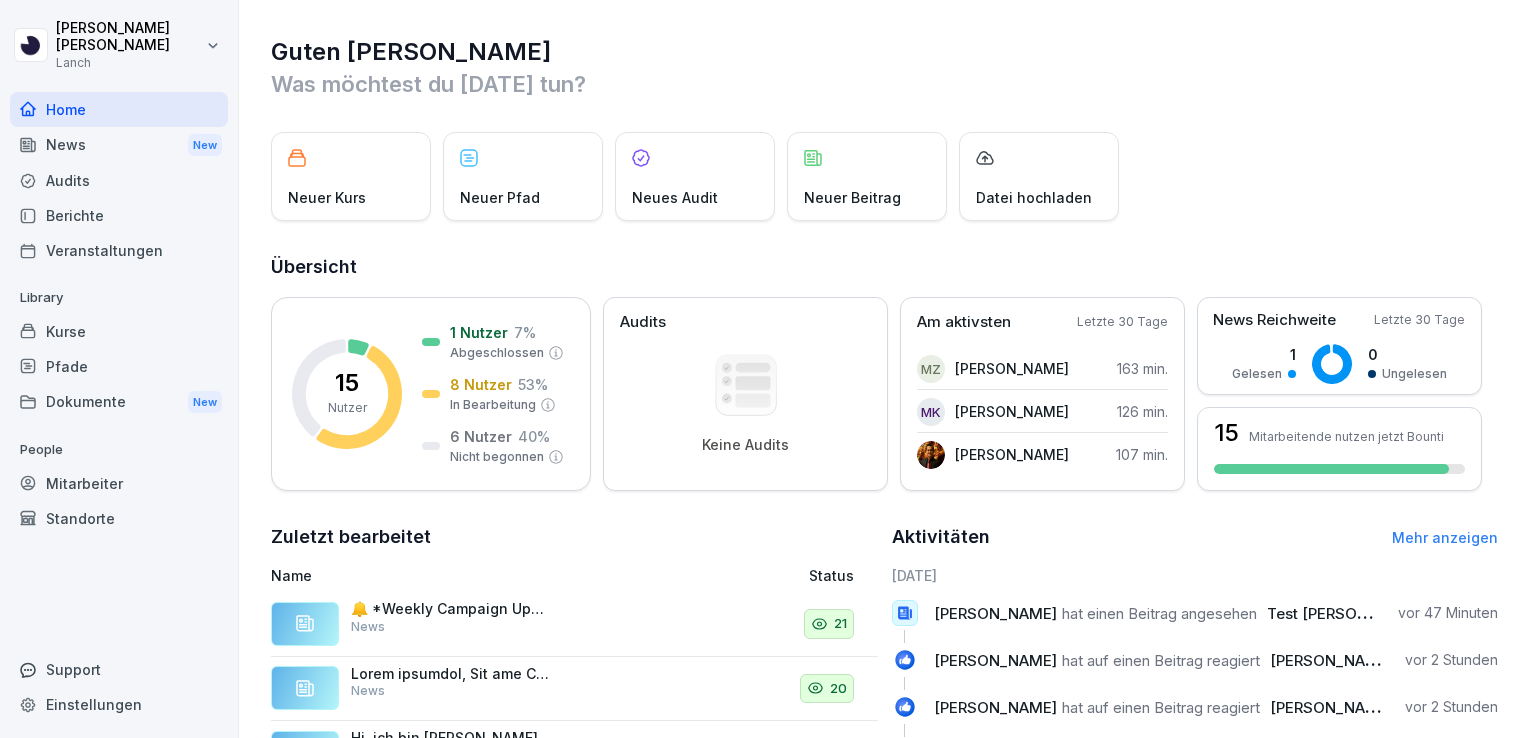 scroll, scrollTop: 0, scrollLeft: 0, axis: both 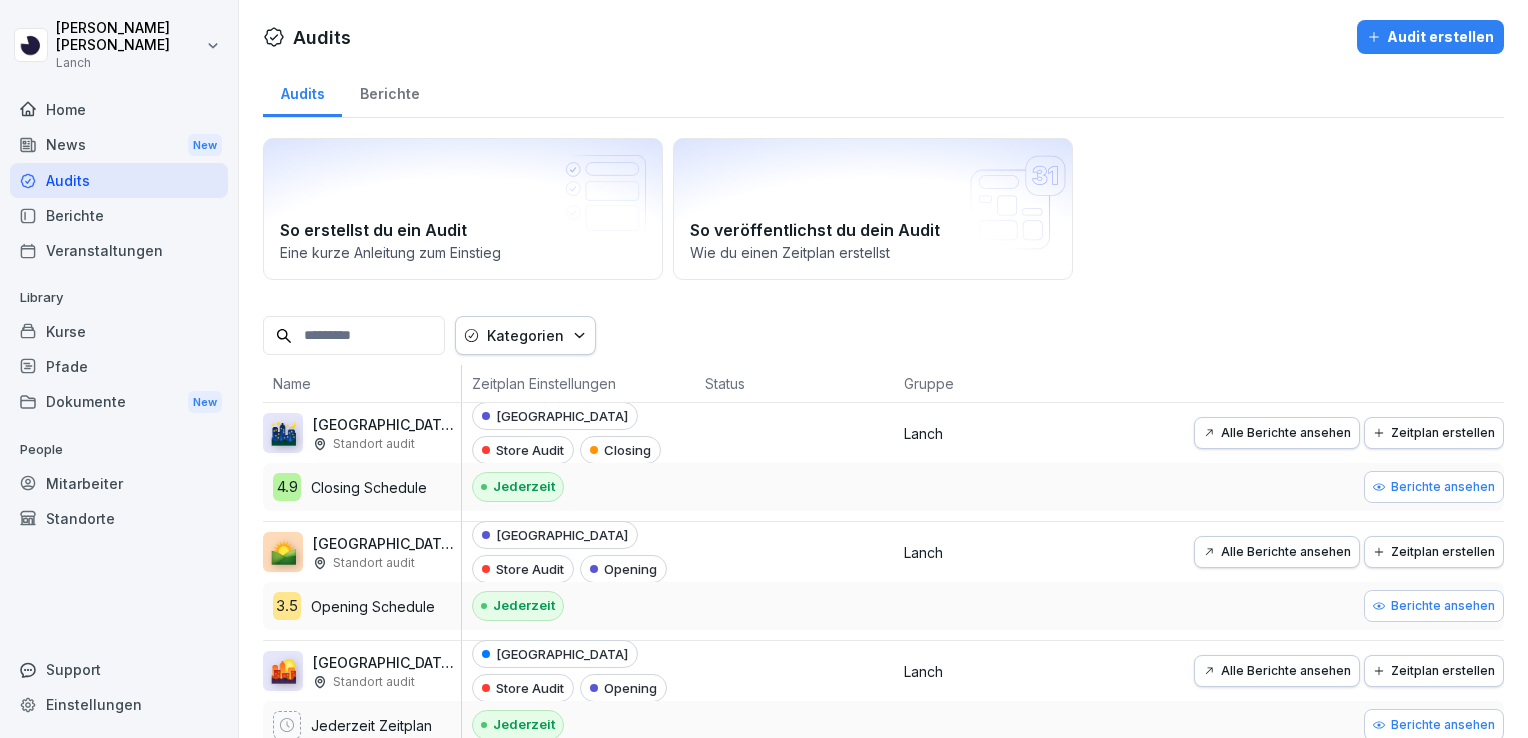 click on "Kurse" at bounding box center (119, 331) 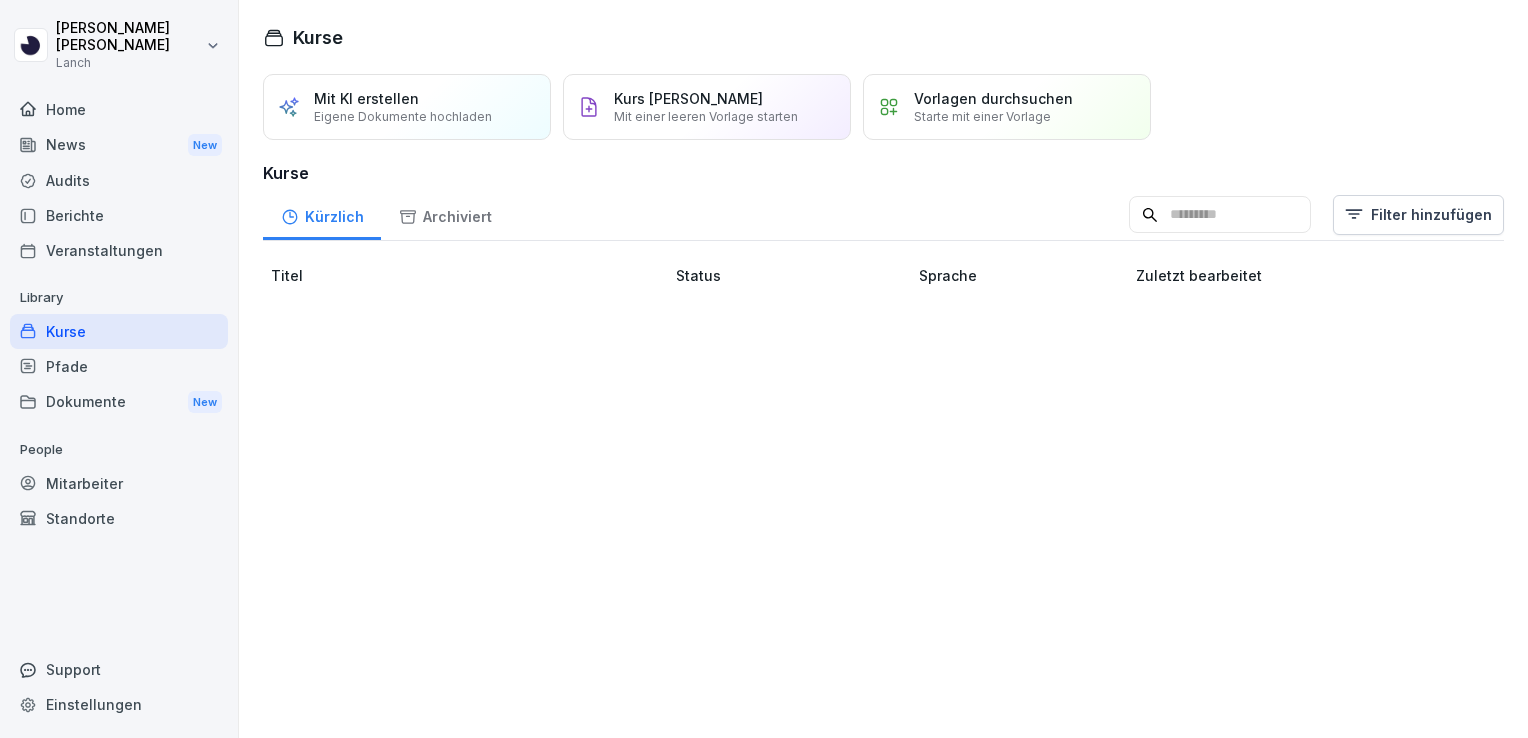 click on "Mitarbeiter" at bounding box center (119, 483) 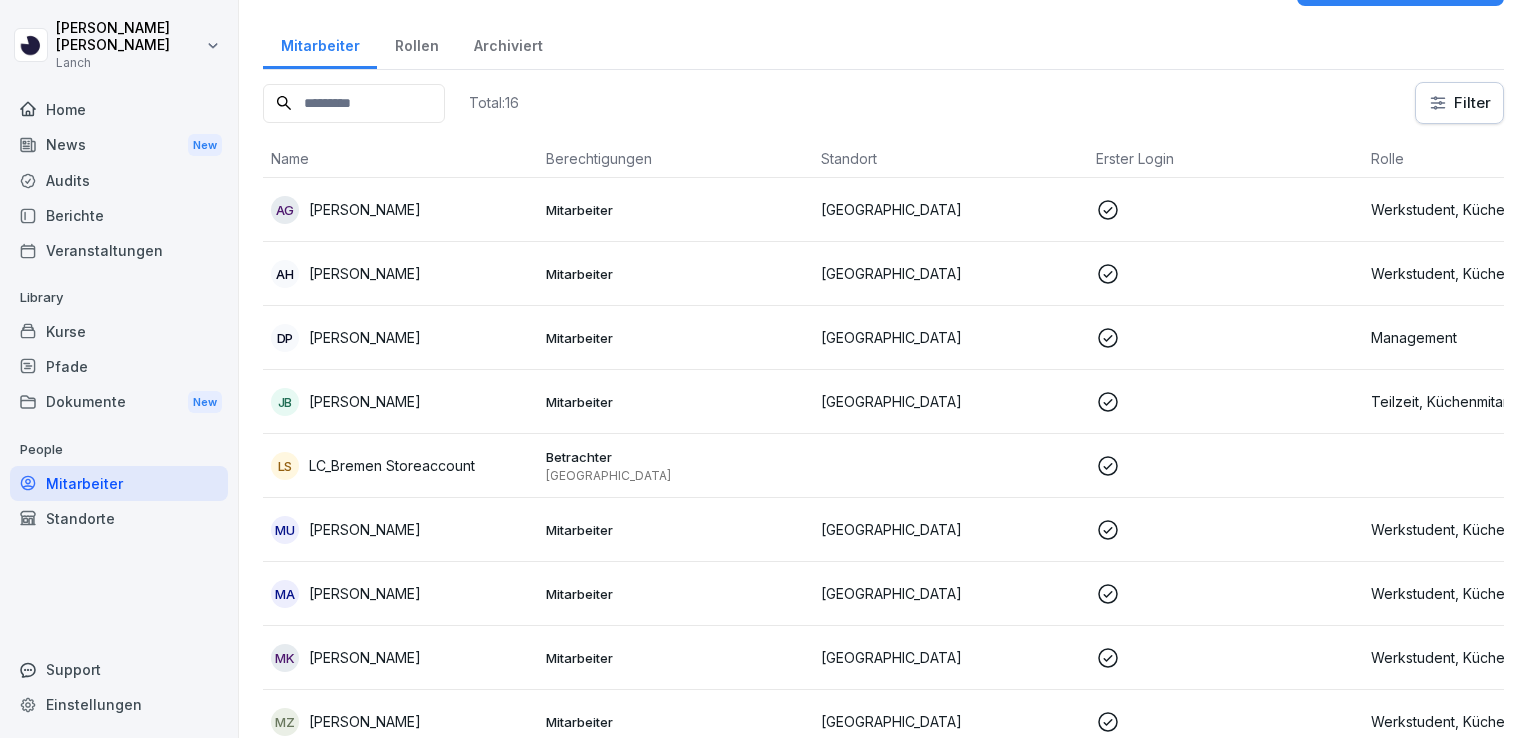 scroll, scrollTop: 96, scrollLeft: 0, axis: vertical 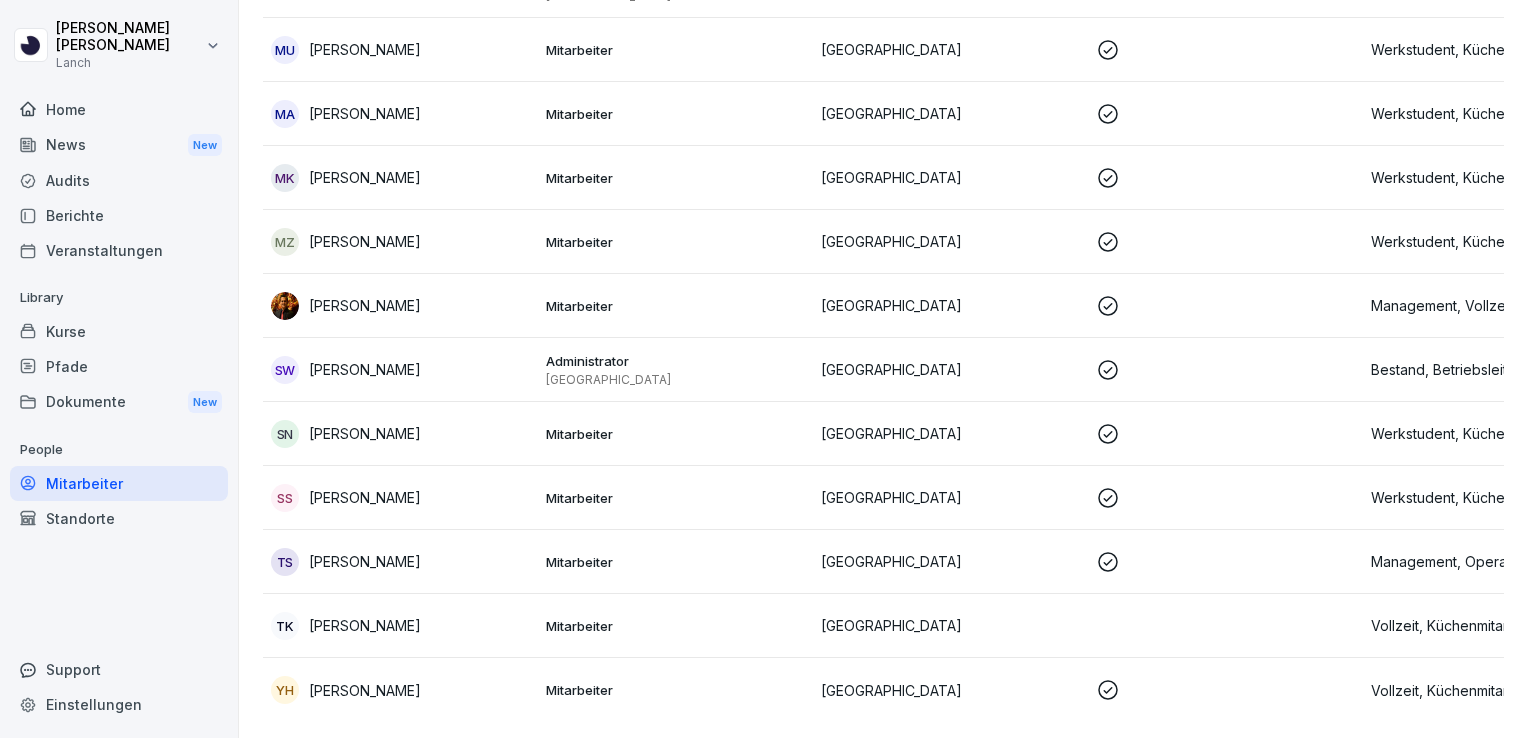 click on "Pfade" at bounding box center (119, 366) 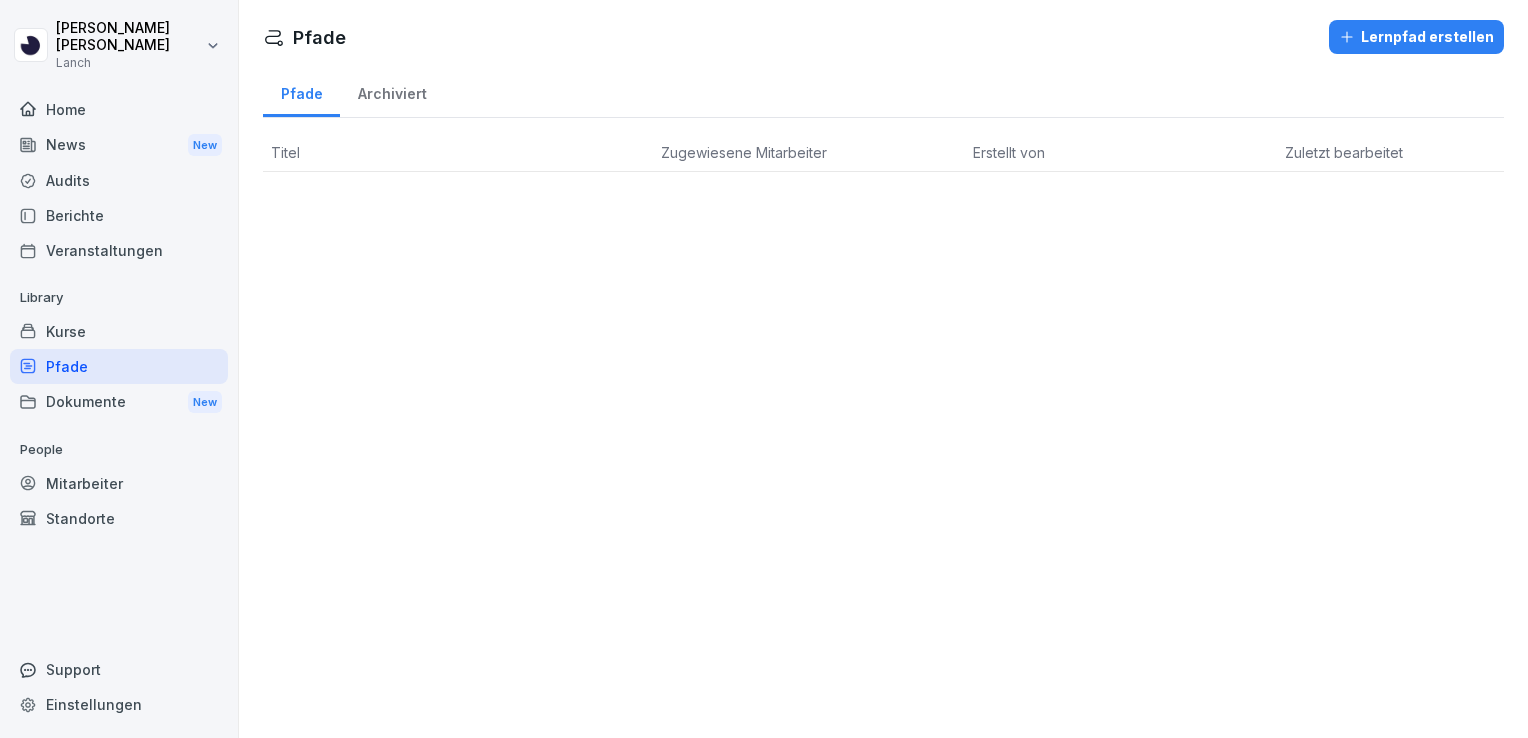click on "Home" at bounding box center (119, 109) 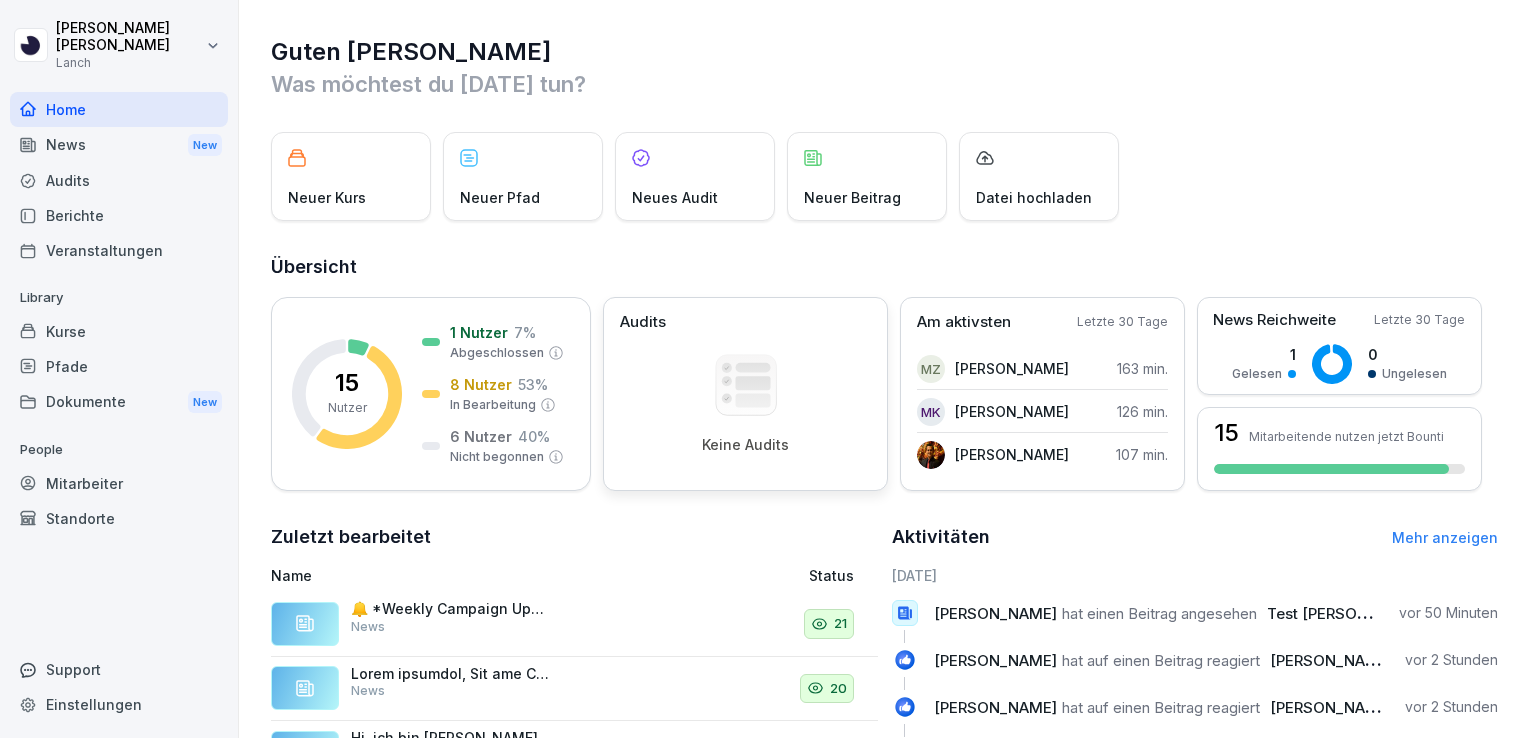 scroll, scrollTop: 74, scrollLeft: 0, axis: vertical 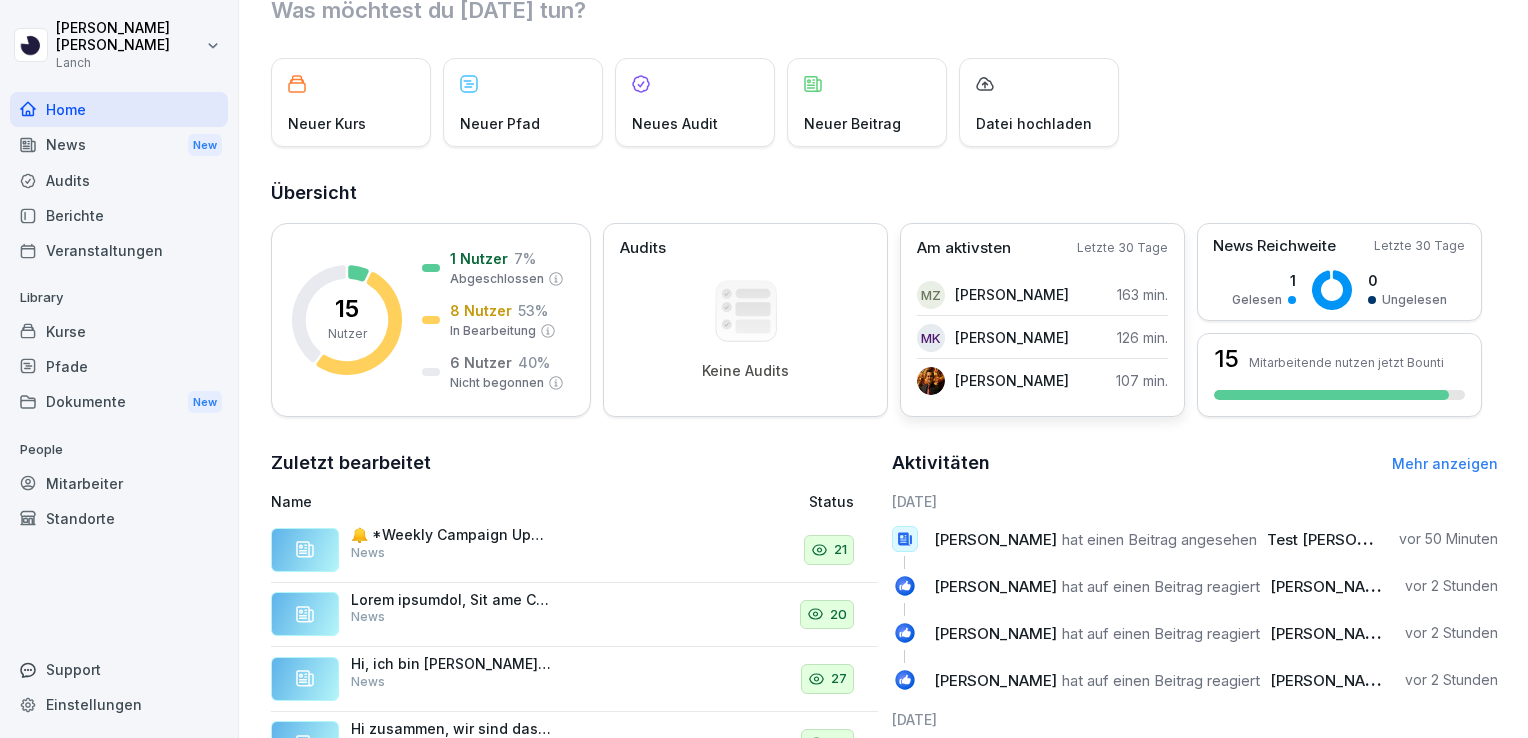 click on "Am aktivsten Letzte 30 Tage MZ [PERSON_NAME] 163 min. MK [PERSON_NAME] 126 min. [PERSON_NAME] 107 min." at bounding box center (1042, 320) 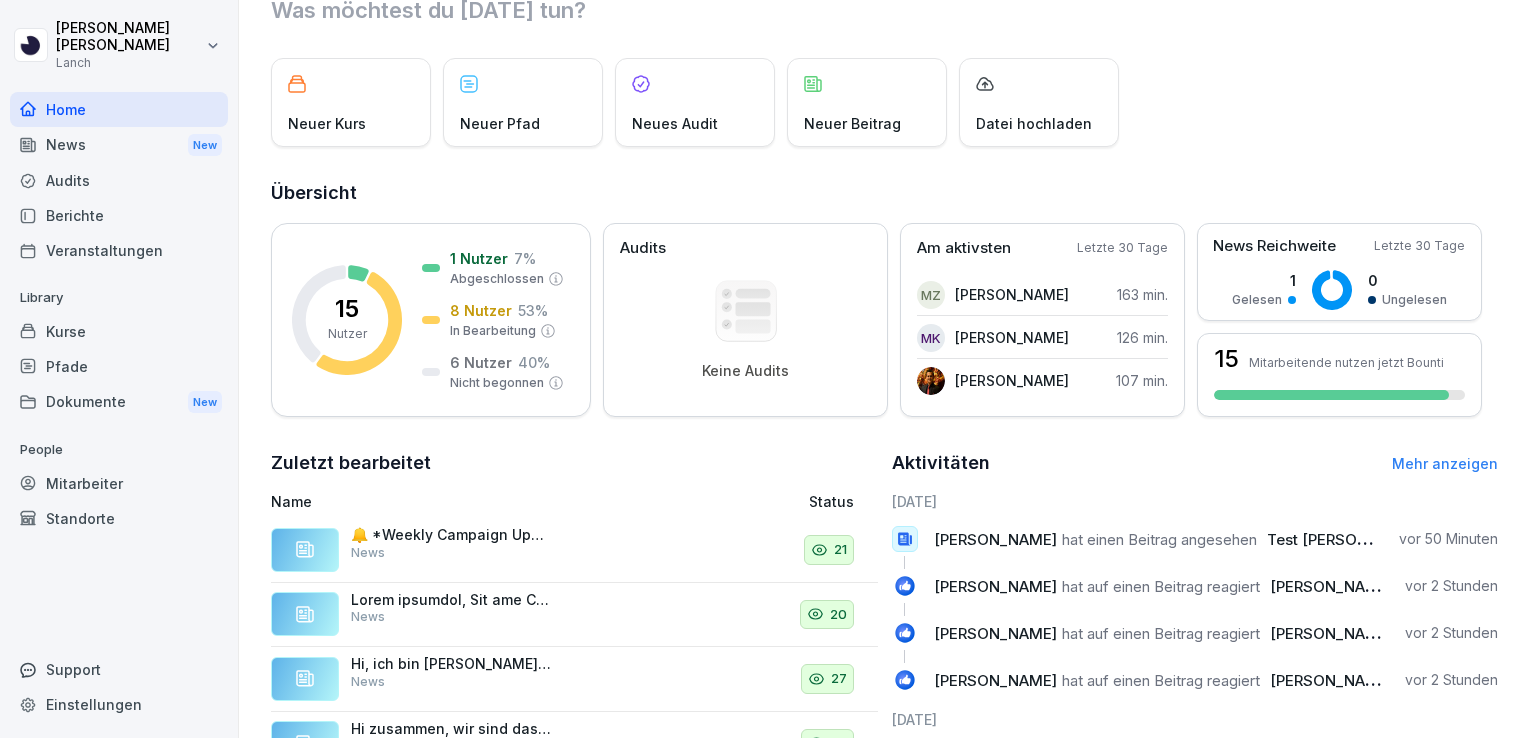 click on "Kurse" at bounding box center (119, 331) 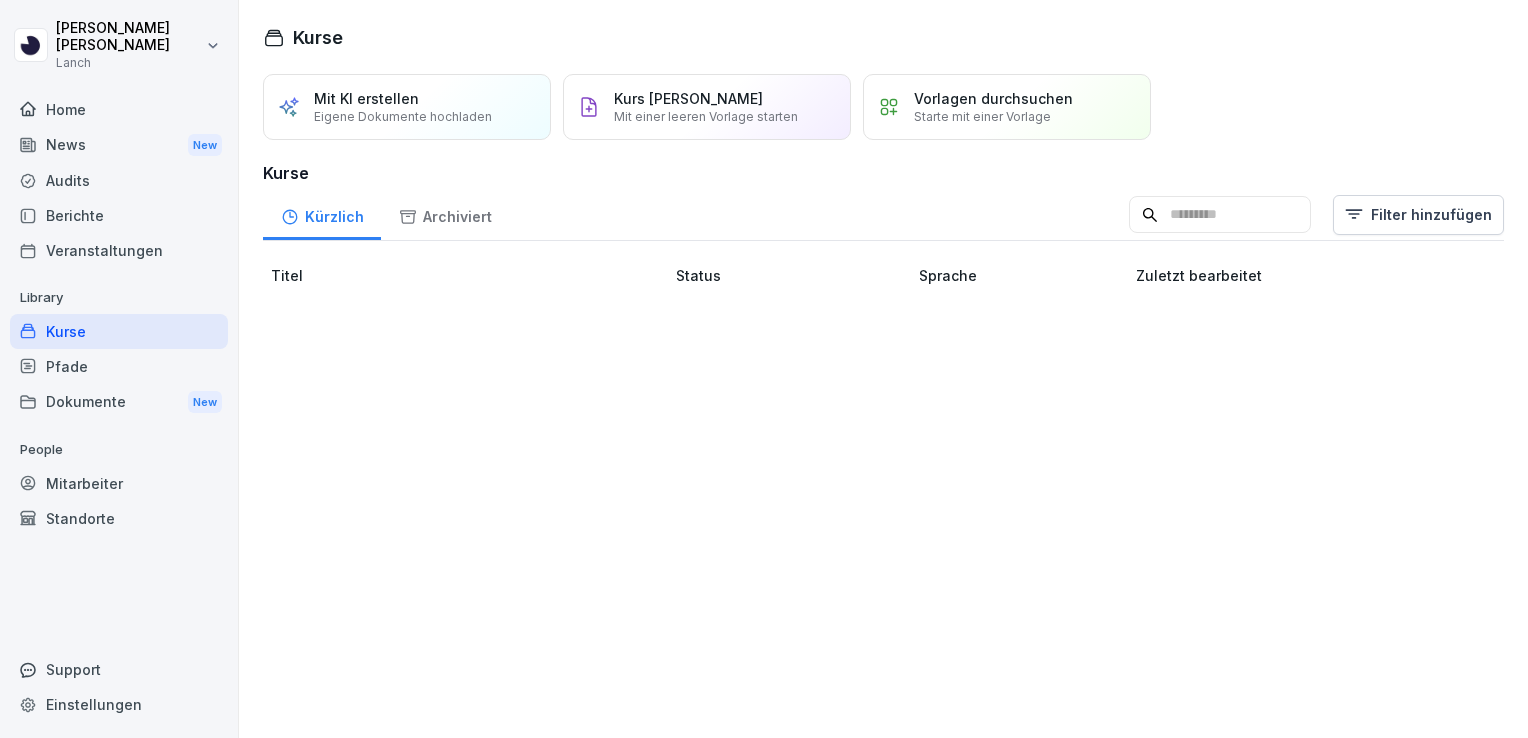 scroll, scrollTop: 0, scrollLeft: 0, axis: both 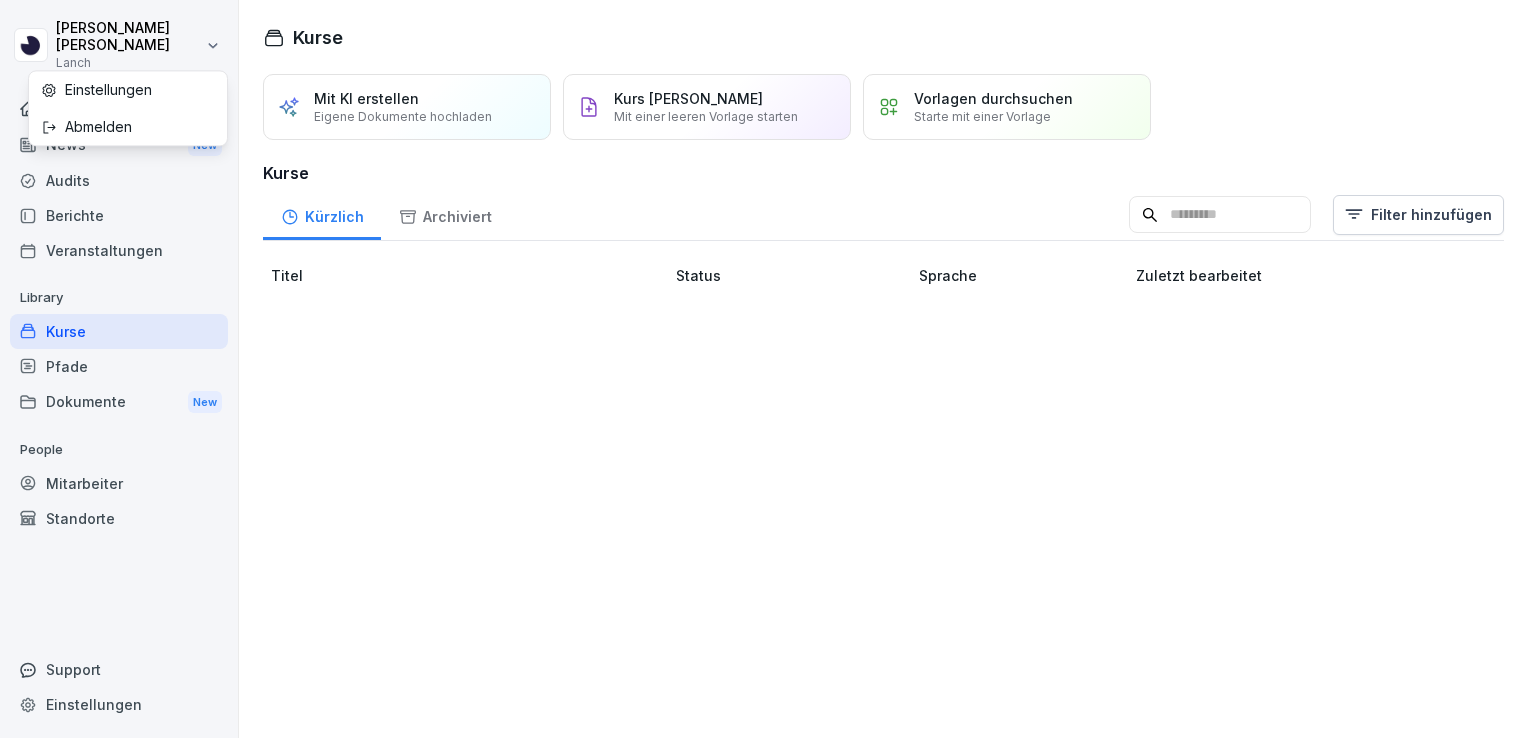 click on "[PERSON_NAME] Lanch Home News New Audits Berichte Veranstaltungen Library Kurse Pfade Dokumente New People Mitarbeiter Standorte Support Einstellungen Kurse Mit KI erstellen Eigene Dokumente hochladen Kurs manuell erstellen Mit einer leeren Vorlage starten Vorlagen durchsuchen Starte mit einer Vorlage Kurse Kürzlich Archiviert Filter hinzufügen Titel Status Sprache Zuletzt bearbeitet Einstellungen Abmelden" at bounding box center [764, 369] 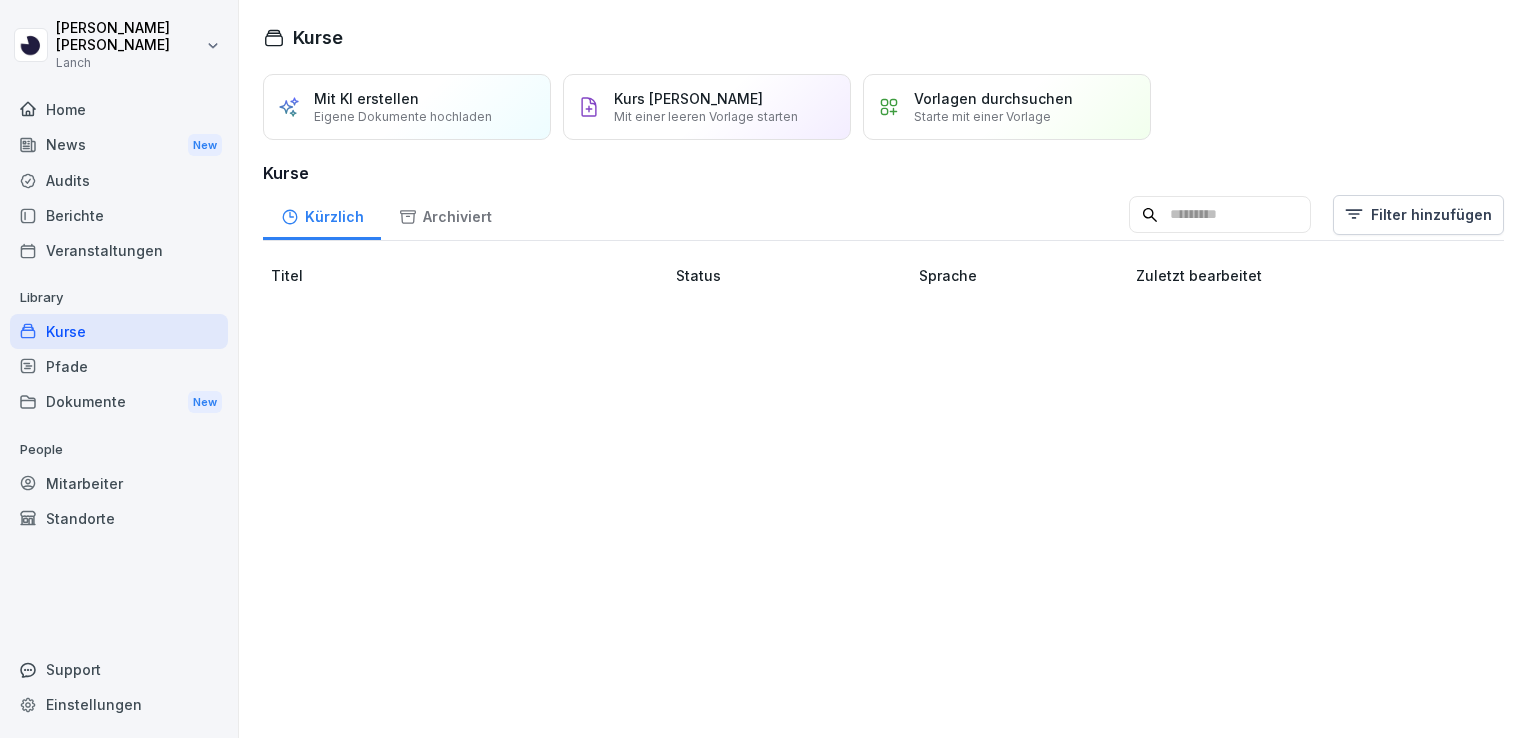 select on "**" 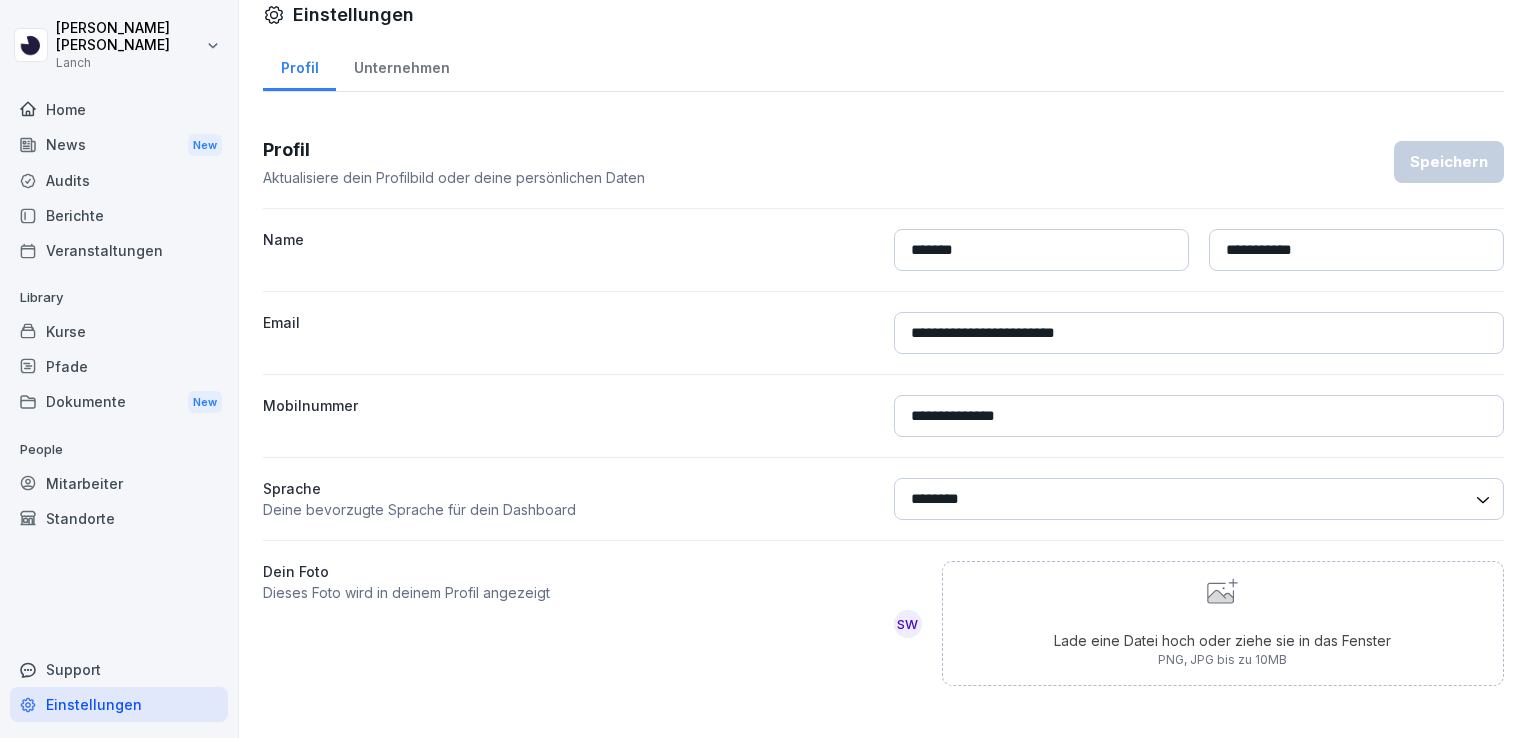 scroll, scrollTop: 30, scrollLeft: 0, axis: vertical 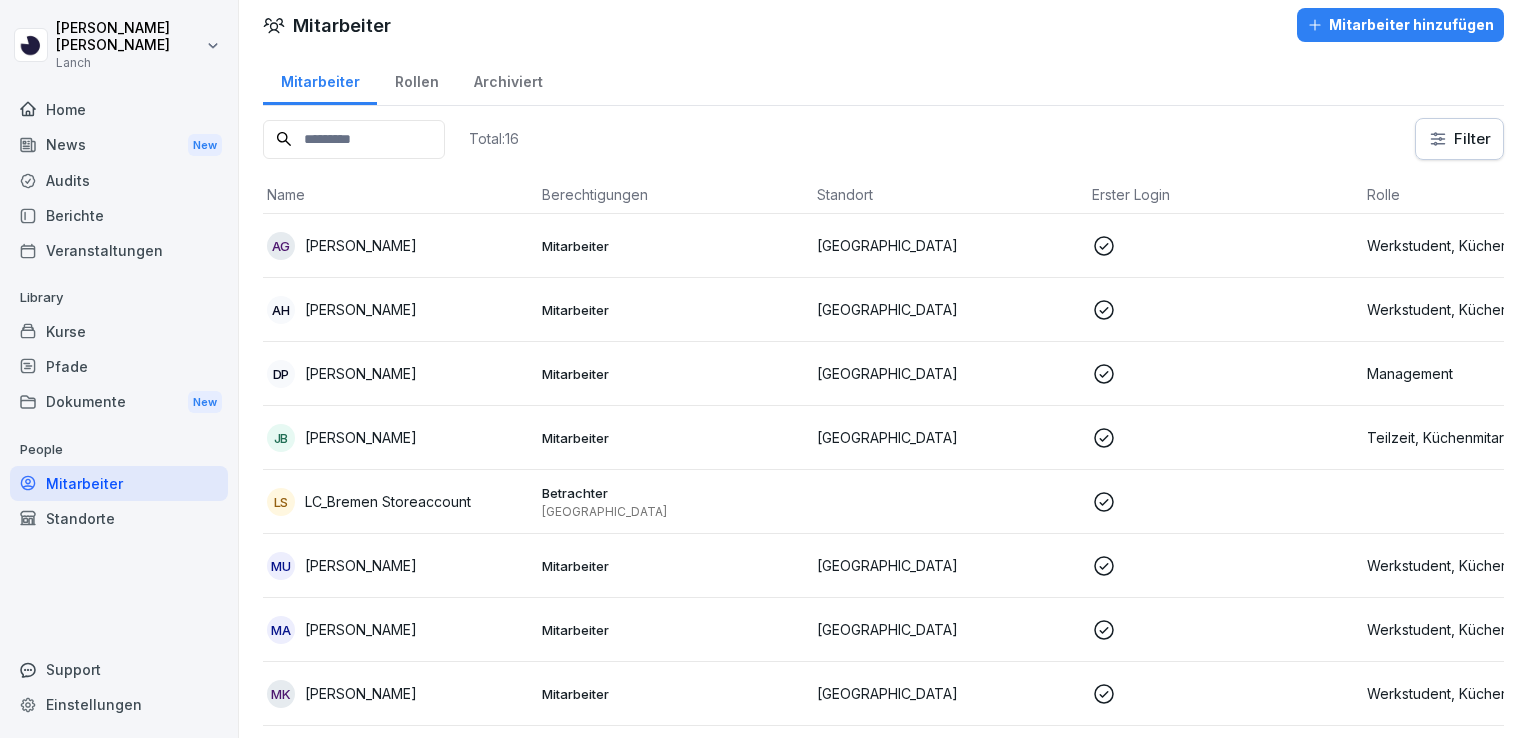 drag, startPoint x: 908, startPoint y: 298, endPoint x: 974, endPoint y: 140, distance: 171.23083 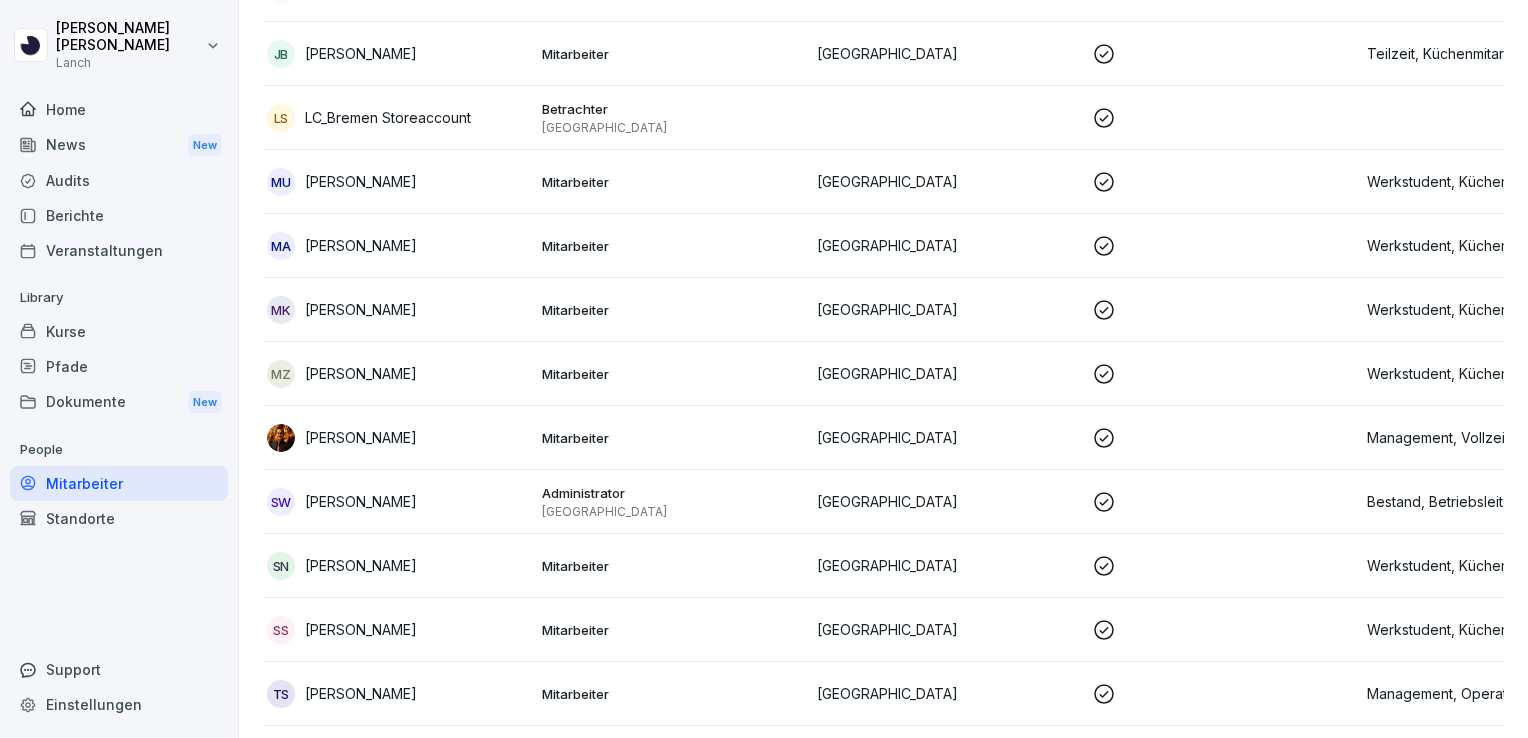 scroll, scrollTop: 396, scrollLeft: 0, axis: vertical 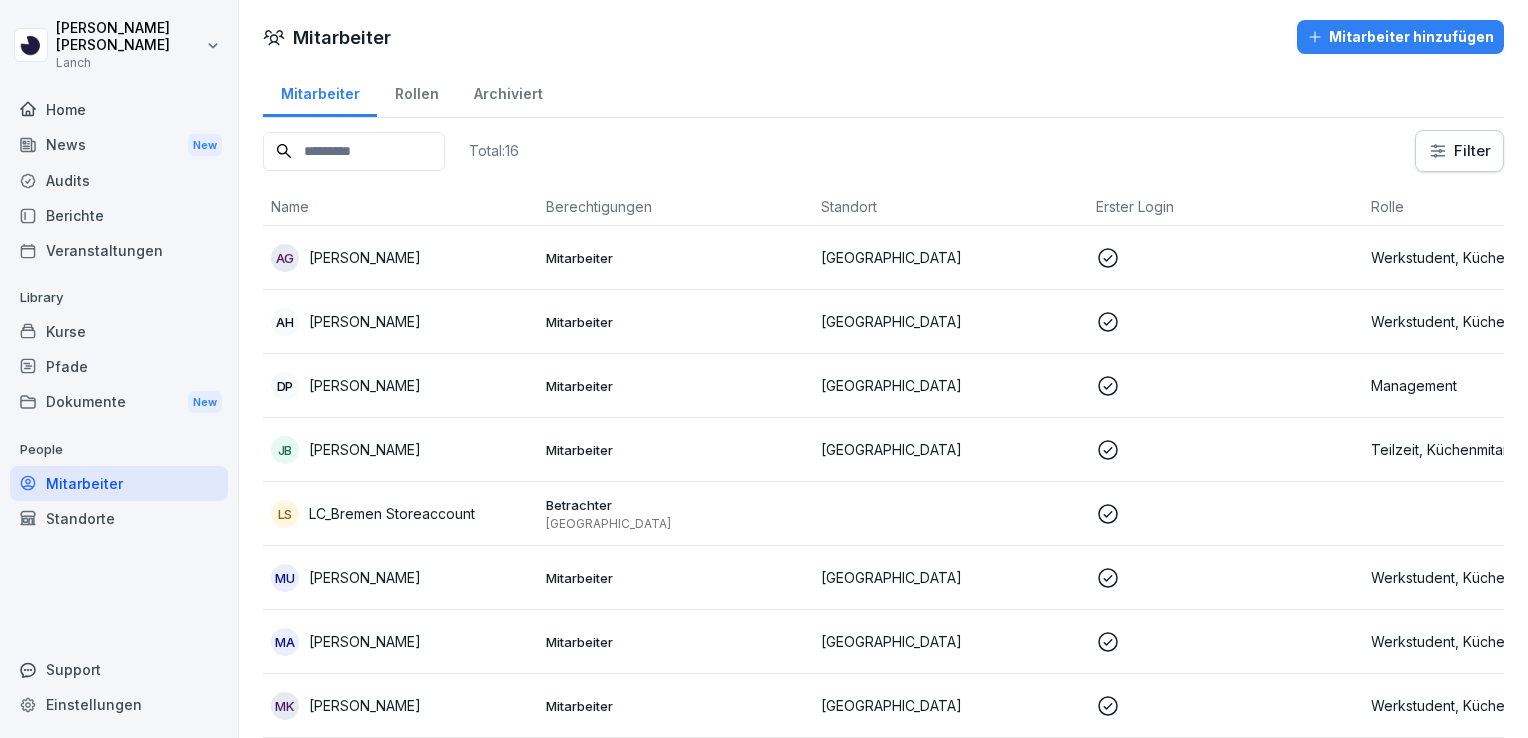 click at bounding box center [1225, 258] 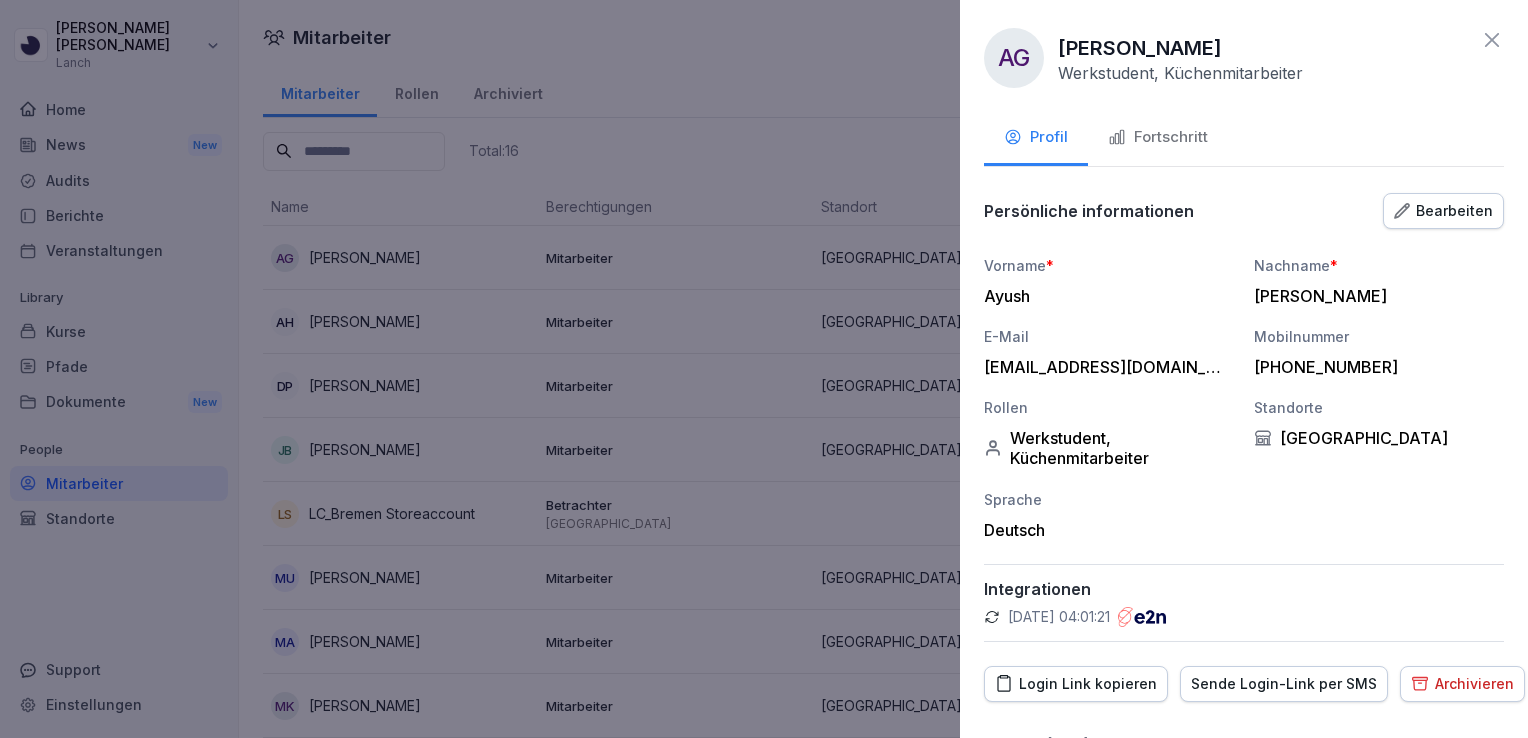 scroll, scrollTop: 39, scrollLeft: 0, axis: vertical 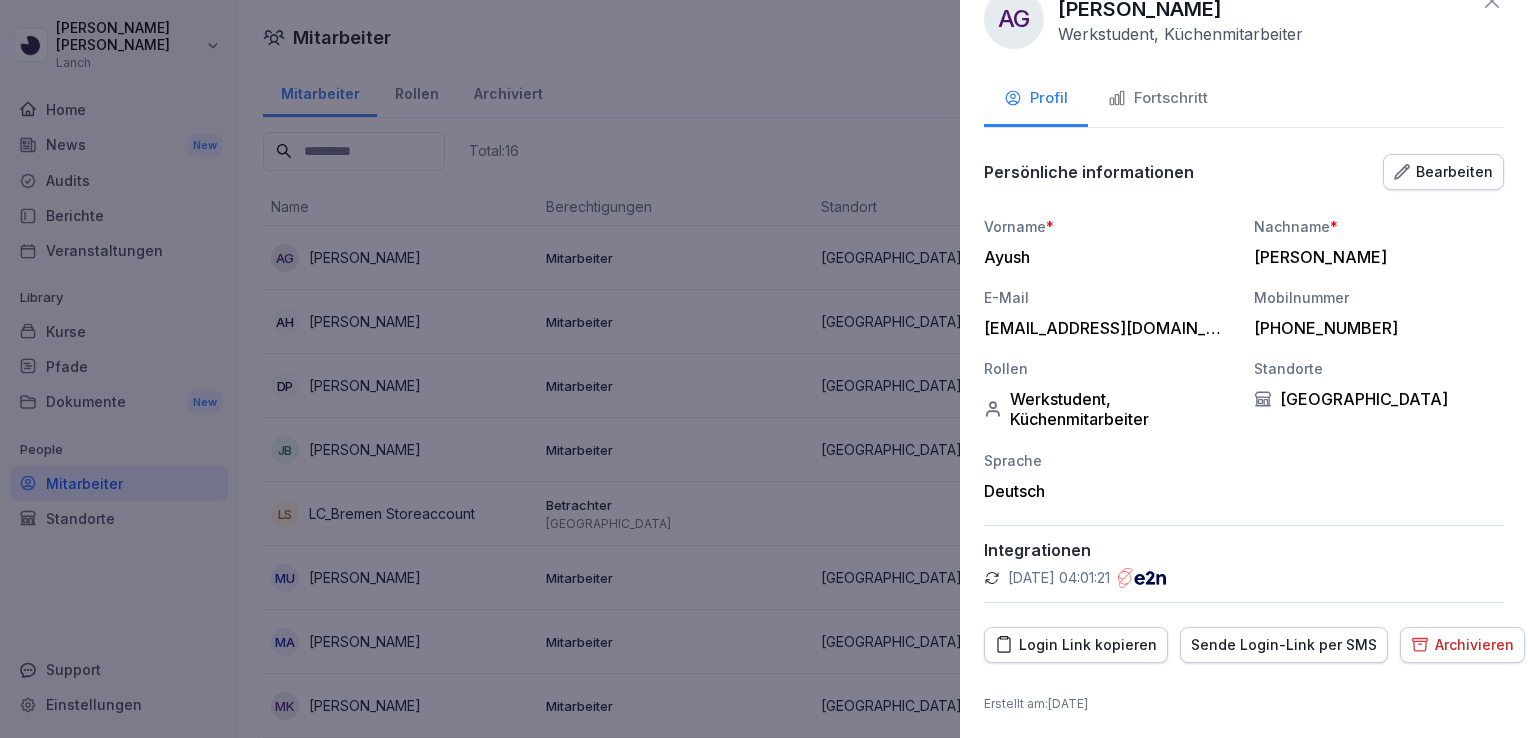 click on "Fortschritt" at bounding box center (1158, 98) 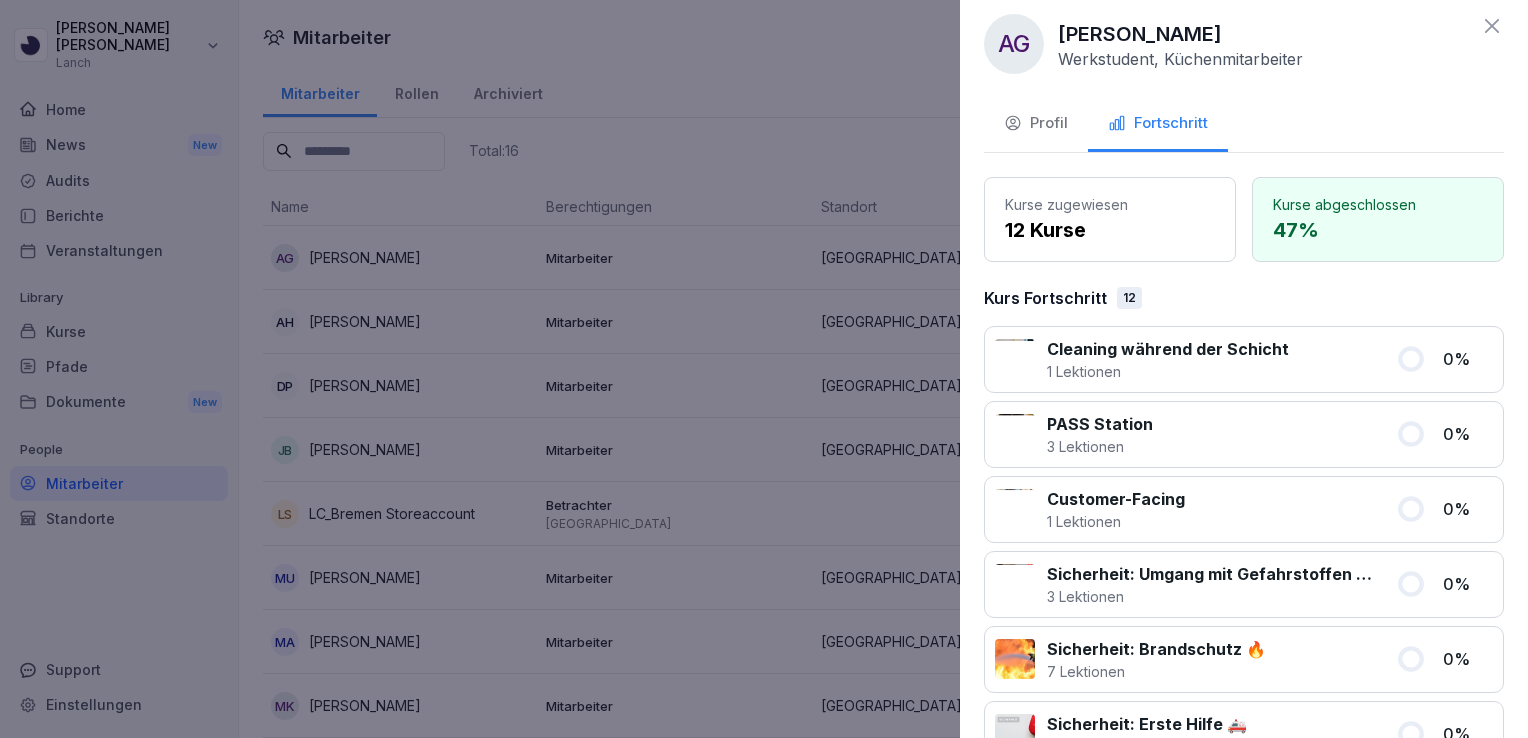 scroll, scrollTop: 0, scrollLeft: 0, axis: both 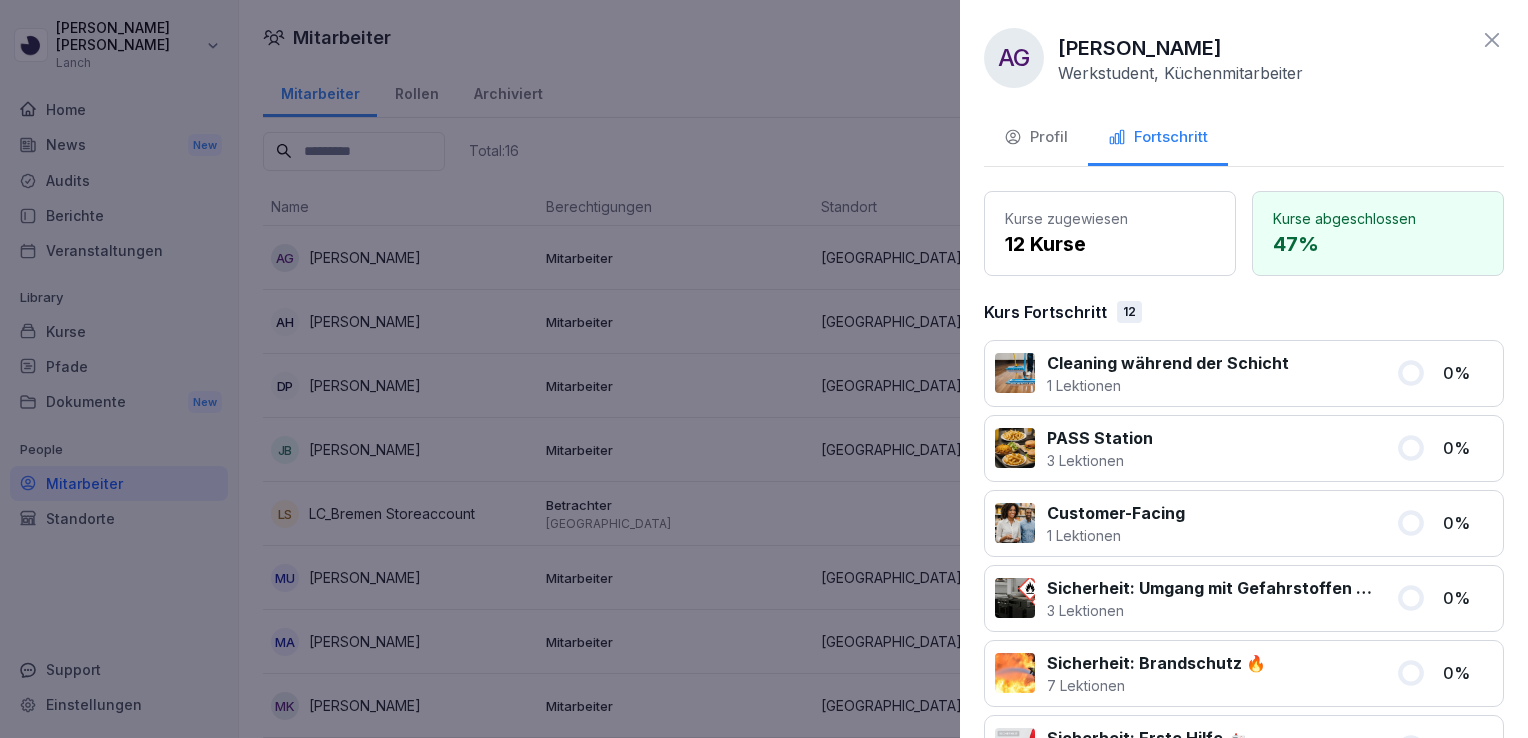 click 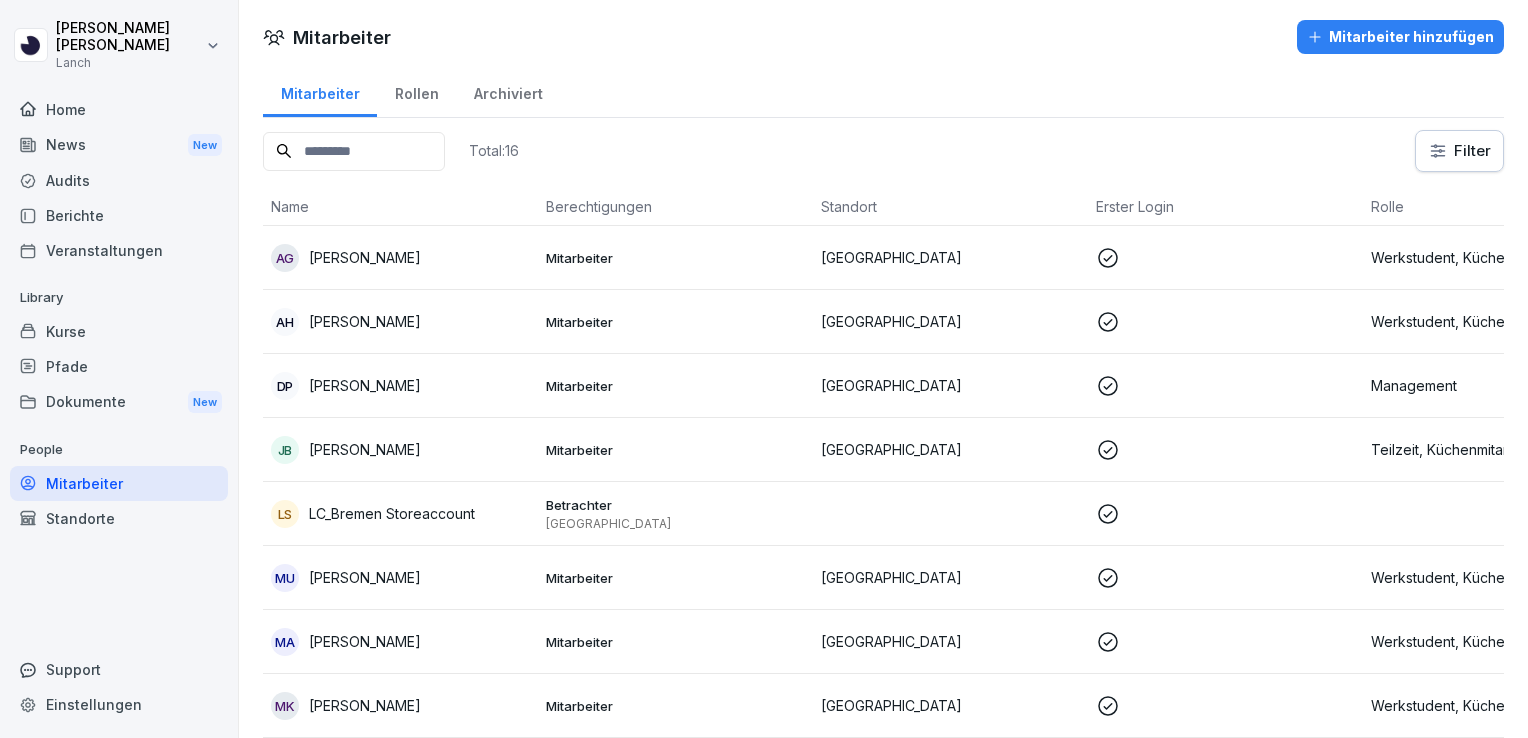 click on "Home" at bounding box center [119, 109] 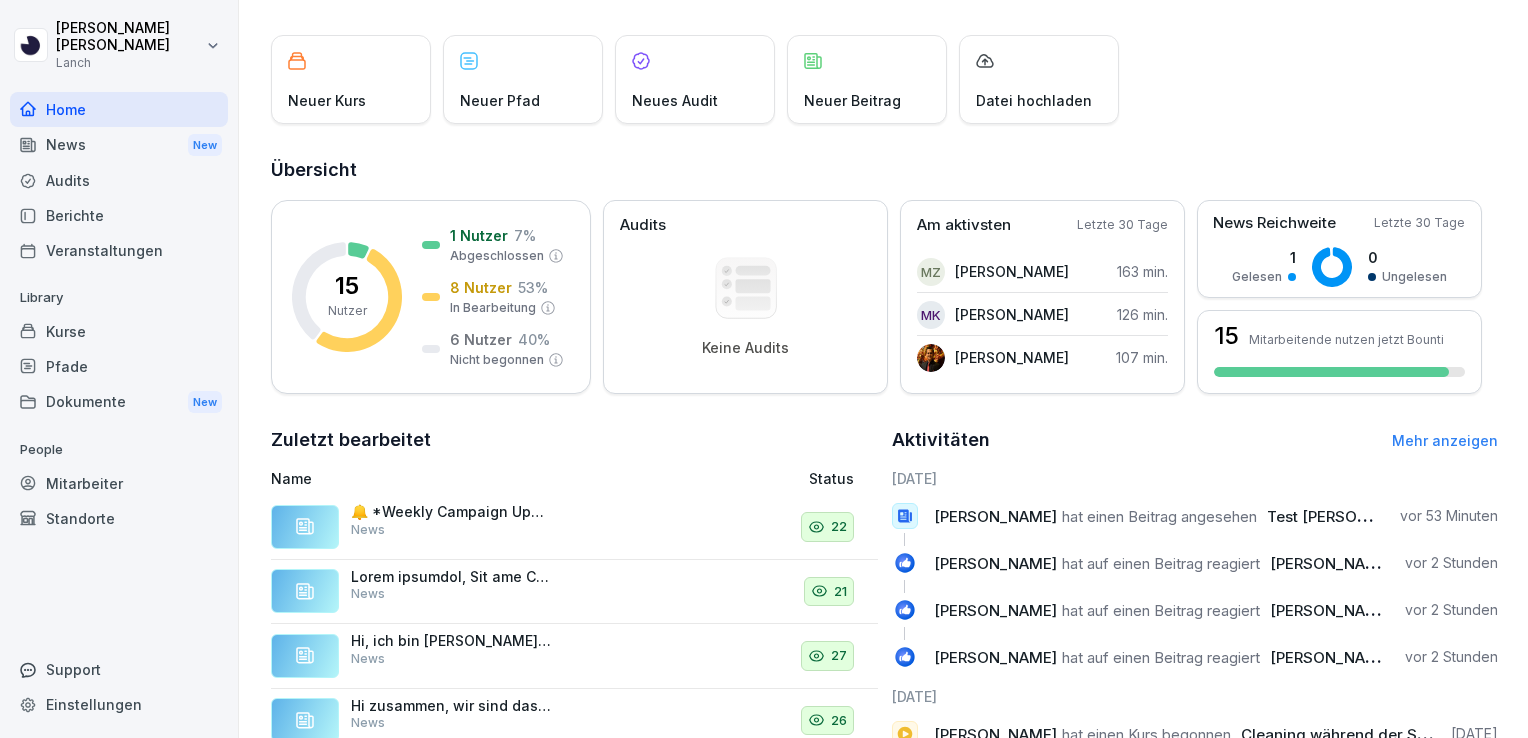scroll, scrollTop: 0, scrollLeft: 0, axis: both 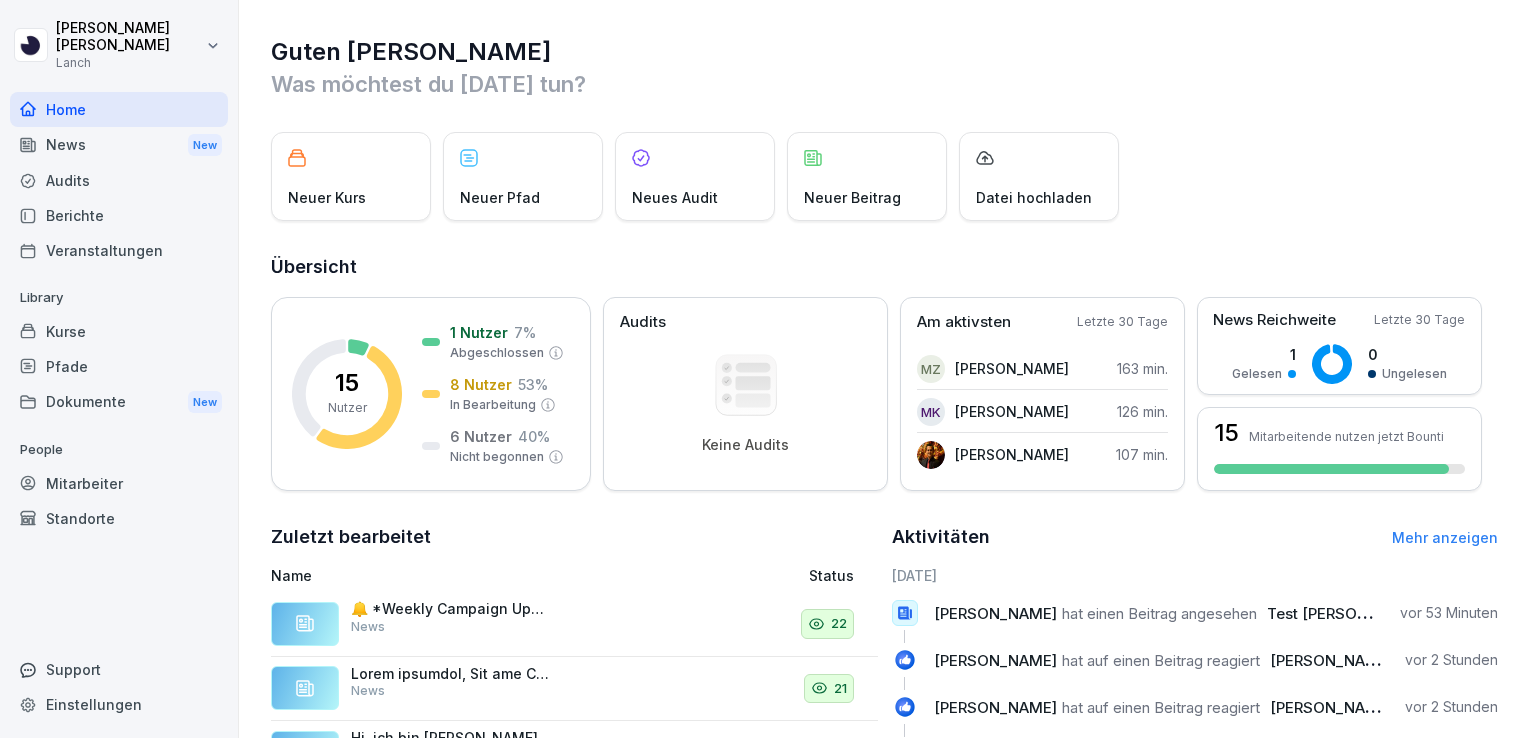 drag, startPoint x: 116, startPoint y: 202, endPoint x: 75, endPoint y: 202, distance: 41 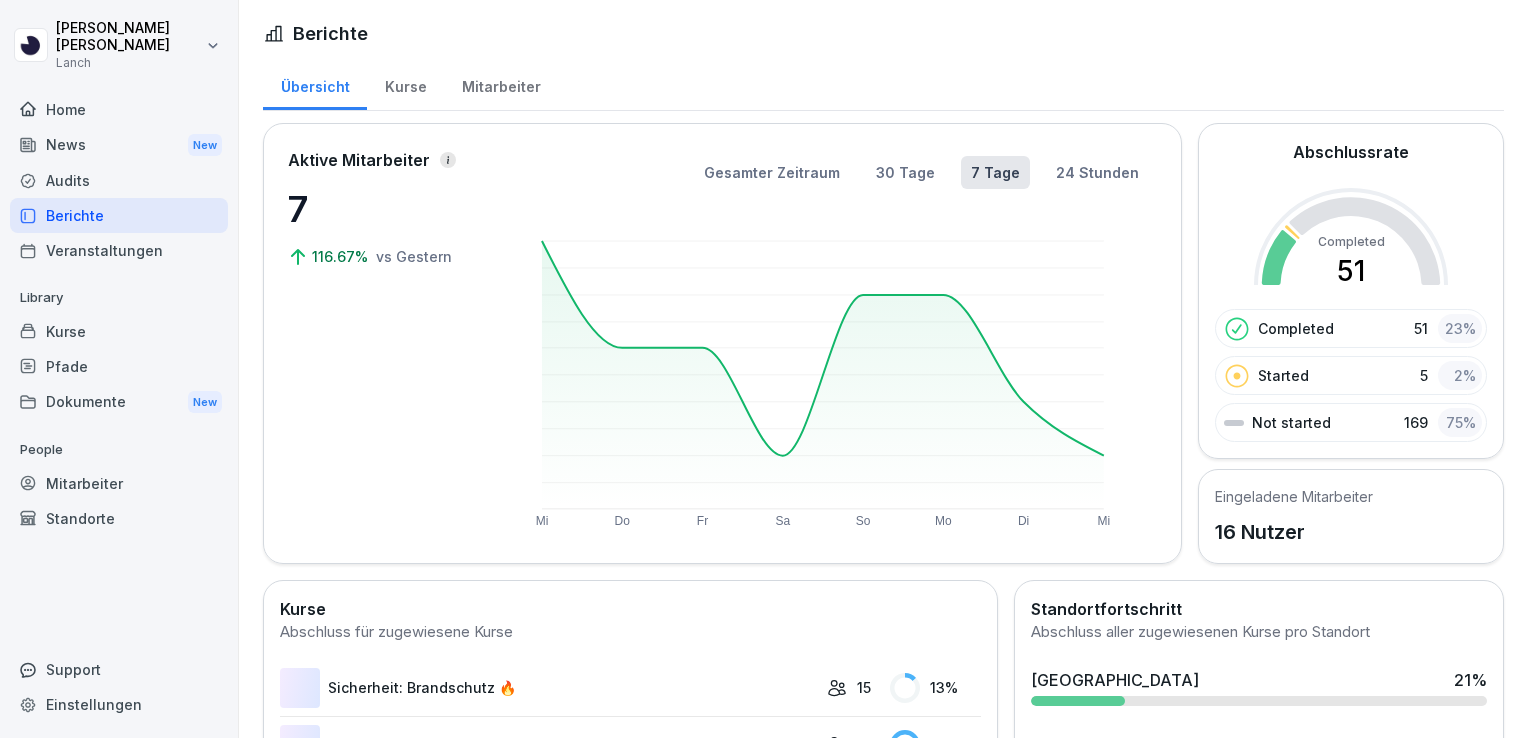 click on "Berichte" at bounding box center [119, 215] 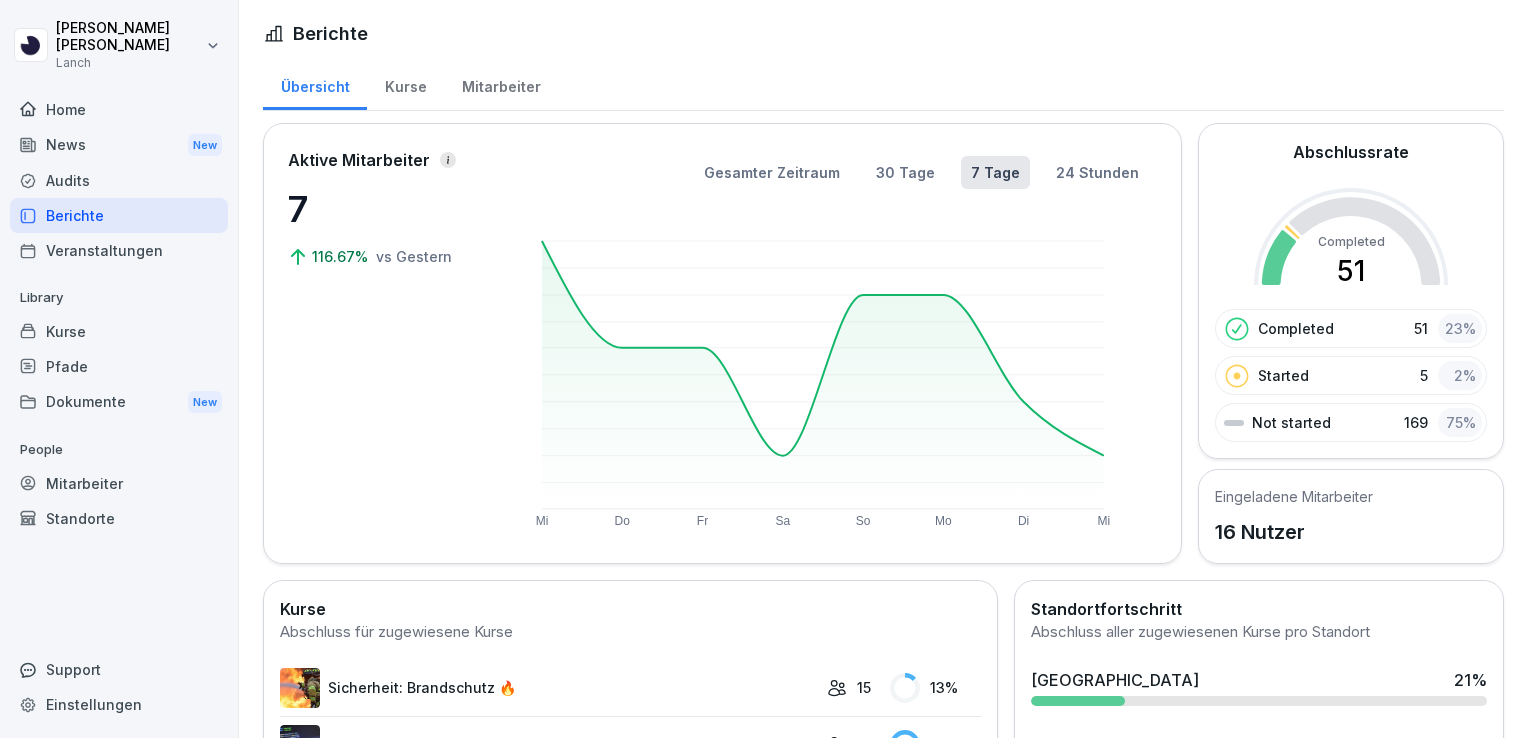 click on "Kurse" at bounding box center [405, 84] 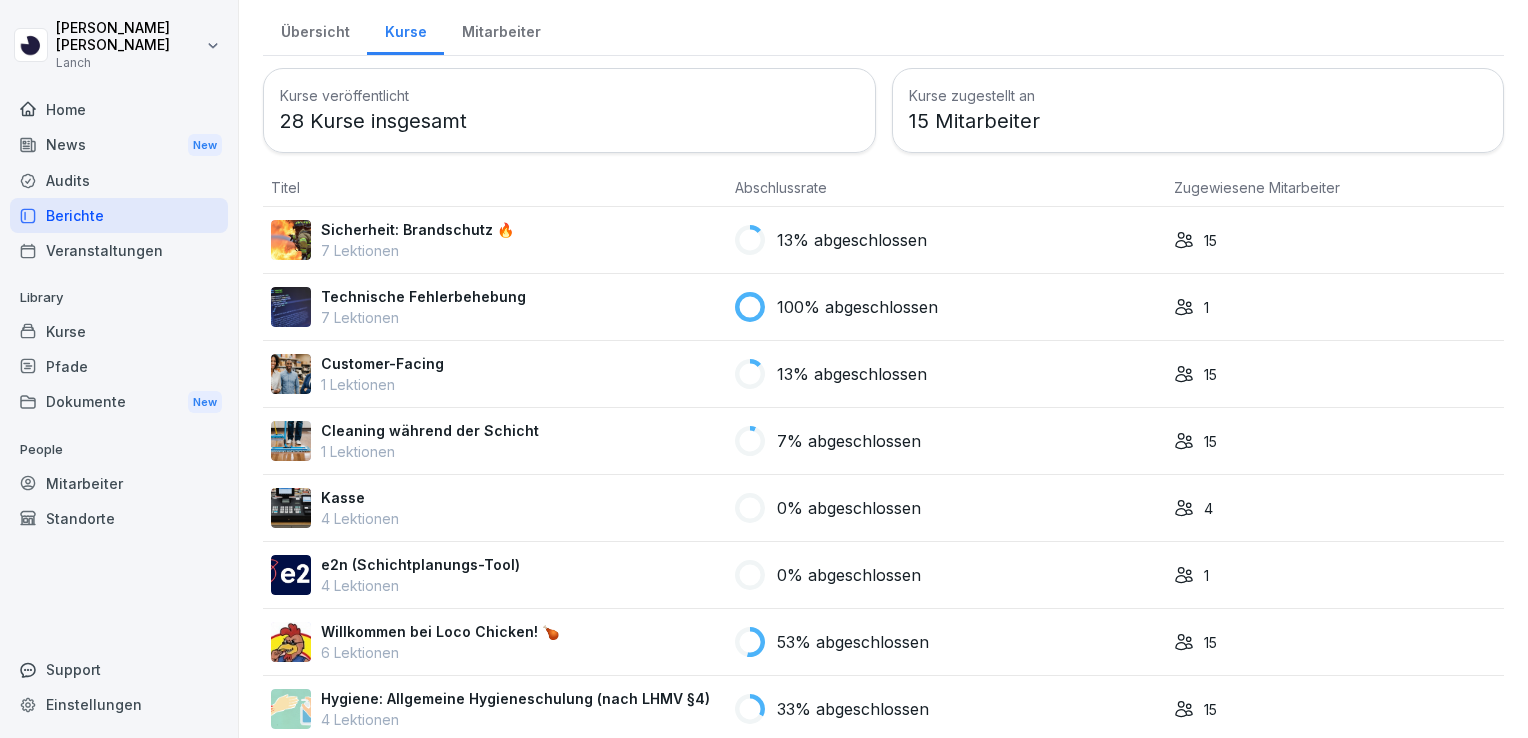 scroll, scrollTop: 0, scrollLeft: 0, axis: both 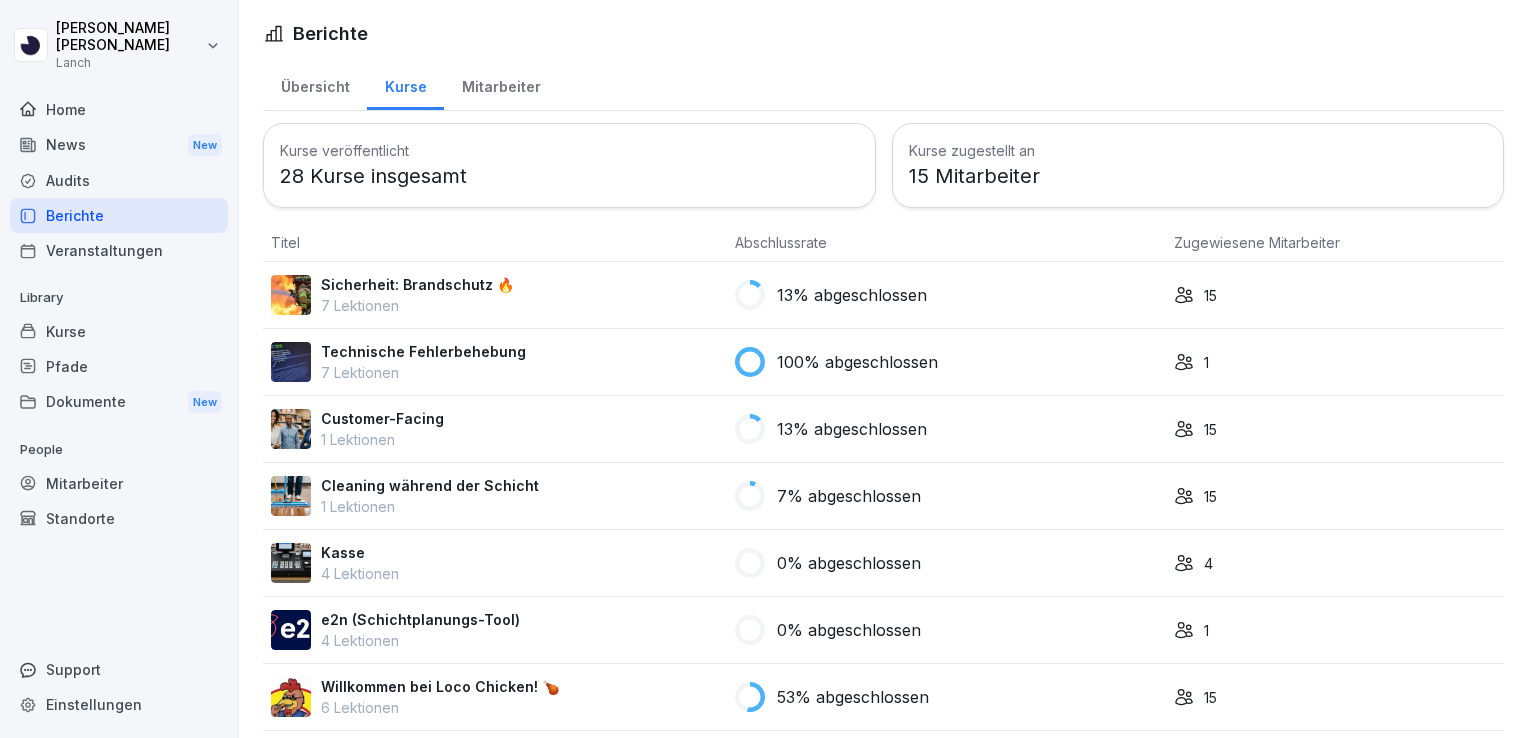 click on "Mitarbeiter" at bounding box center [501, 84] 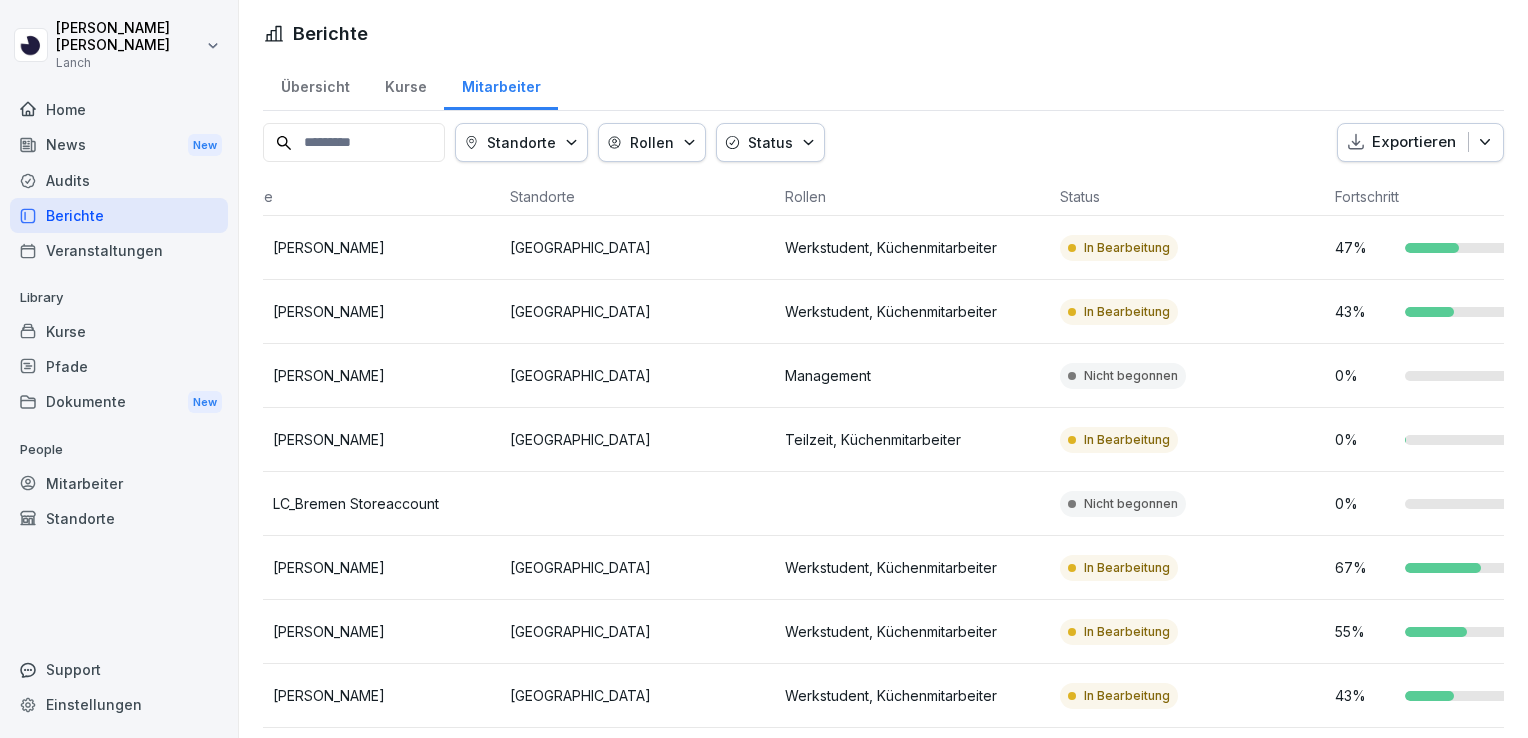 scroll, scrollTop: 0, scrollLeft: 50, axis: horizontal 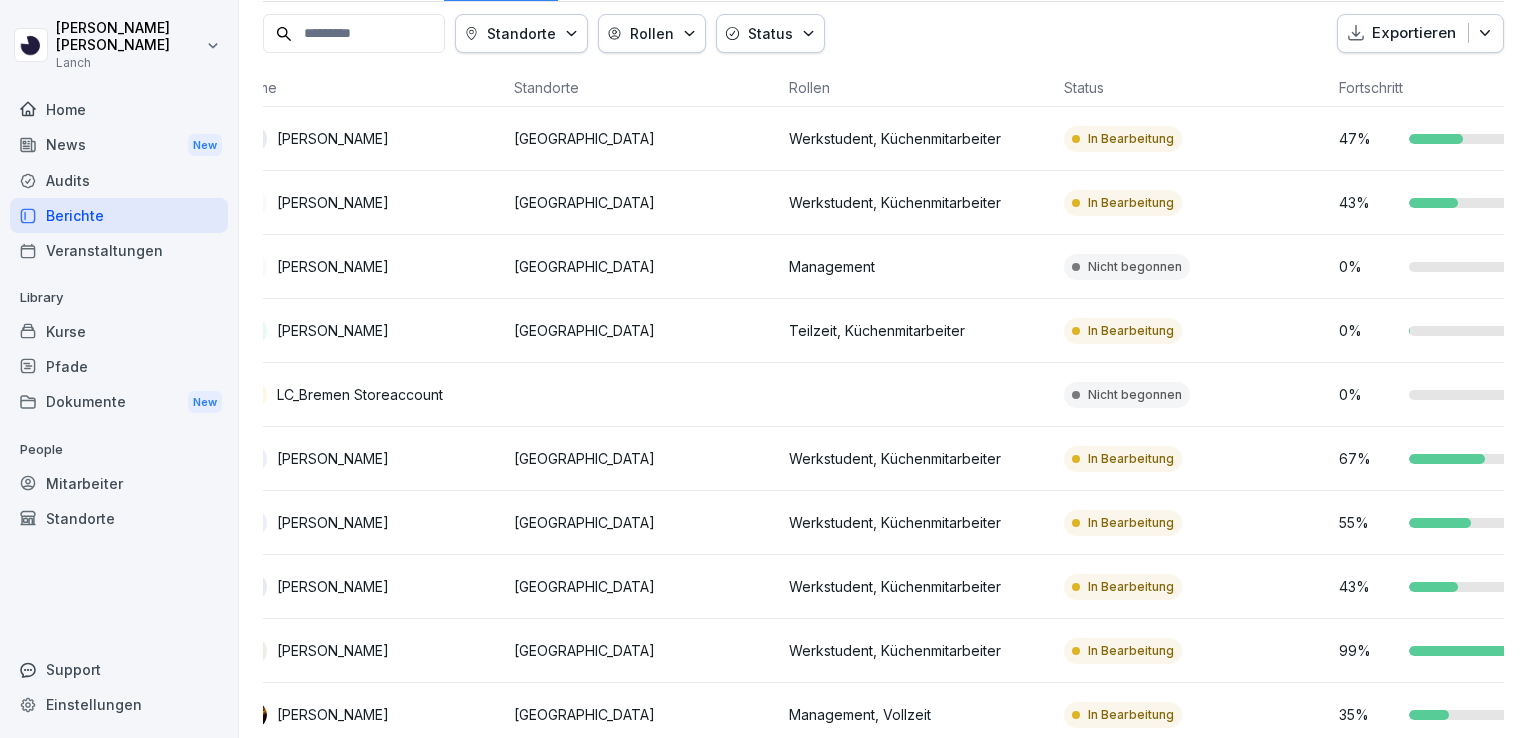 click on "Home" at bounding box center [119, 109] 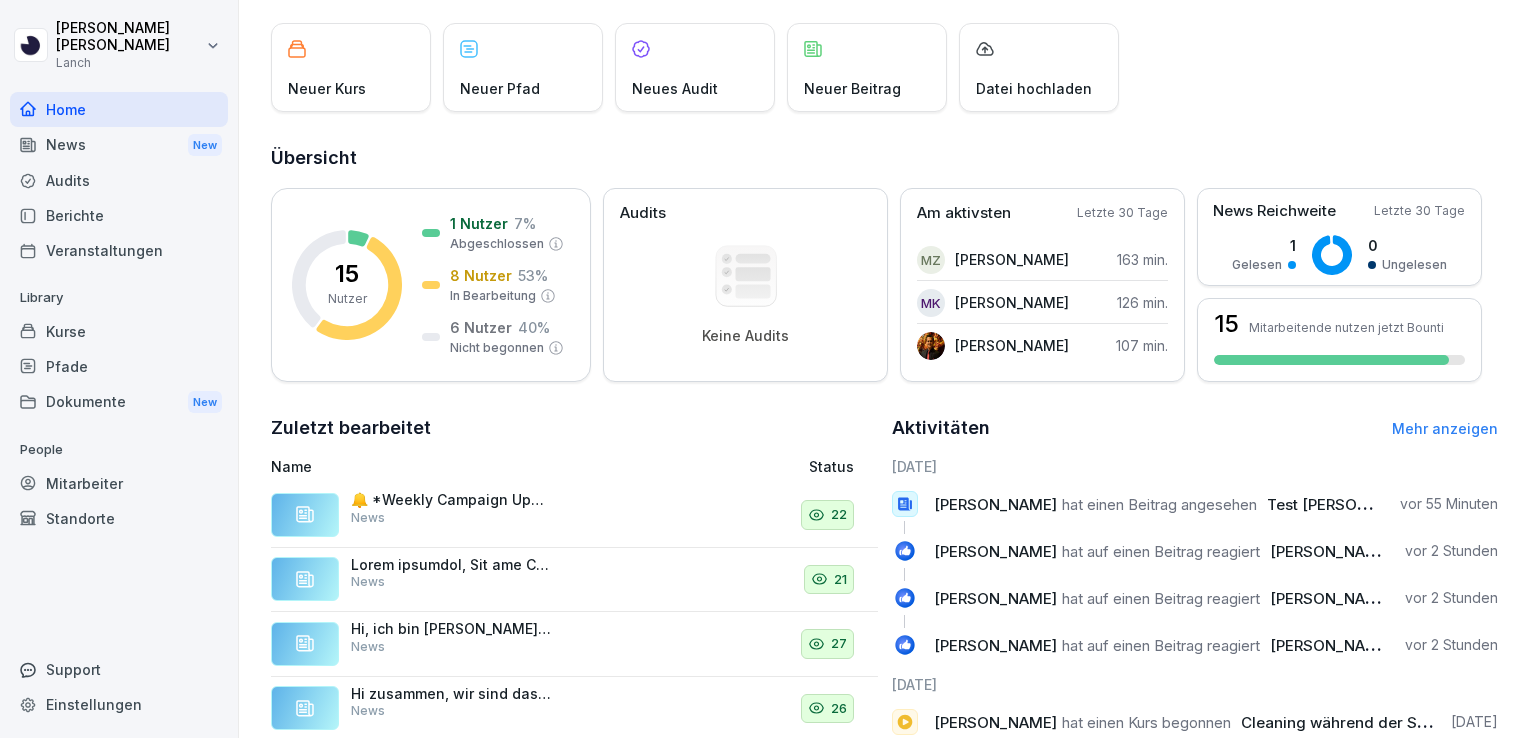 scroll, scrollTop: 0, scrollLeft: 0, axis: both 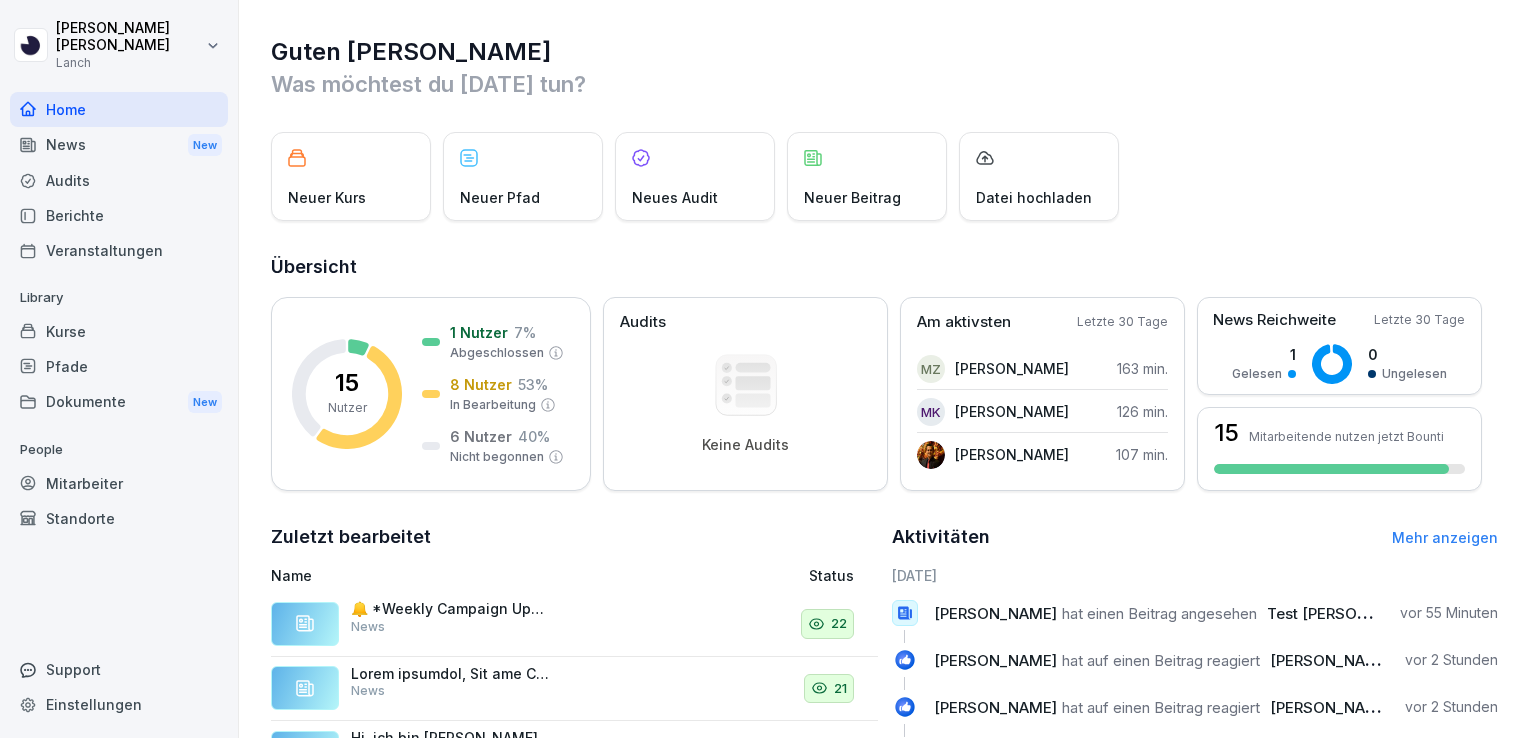 click on "Kurse" at bounding box center [119, 331] 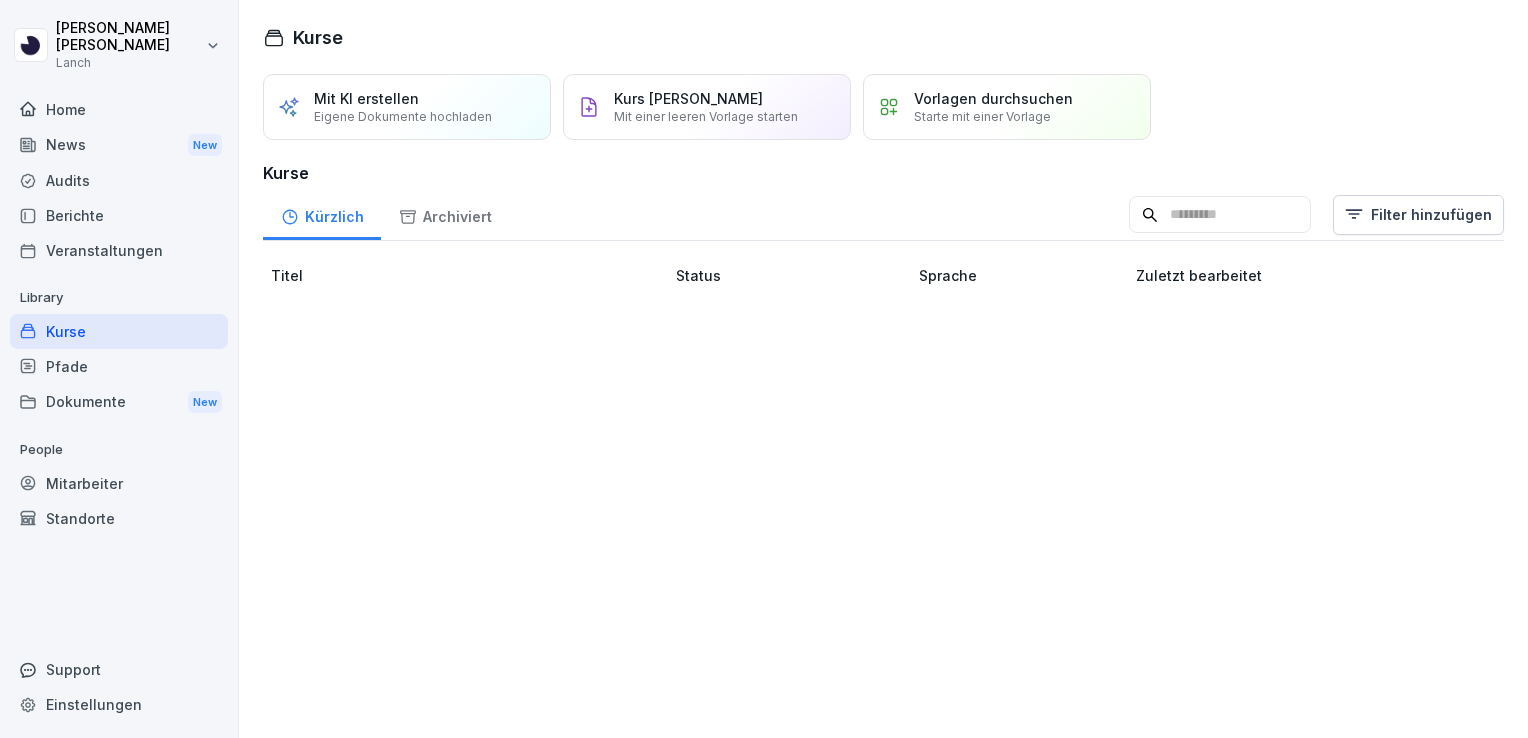 click on "Home" at bounding box center (119, 109) 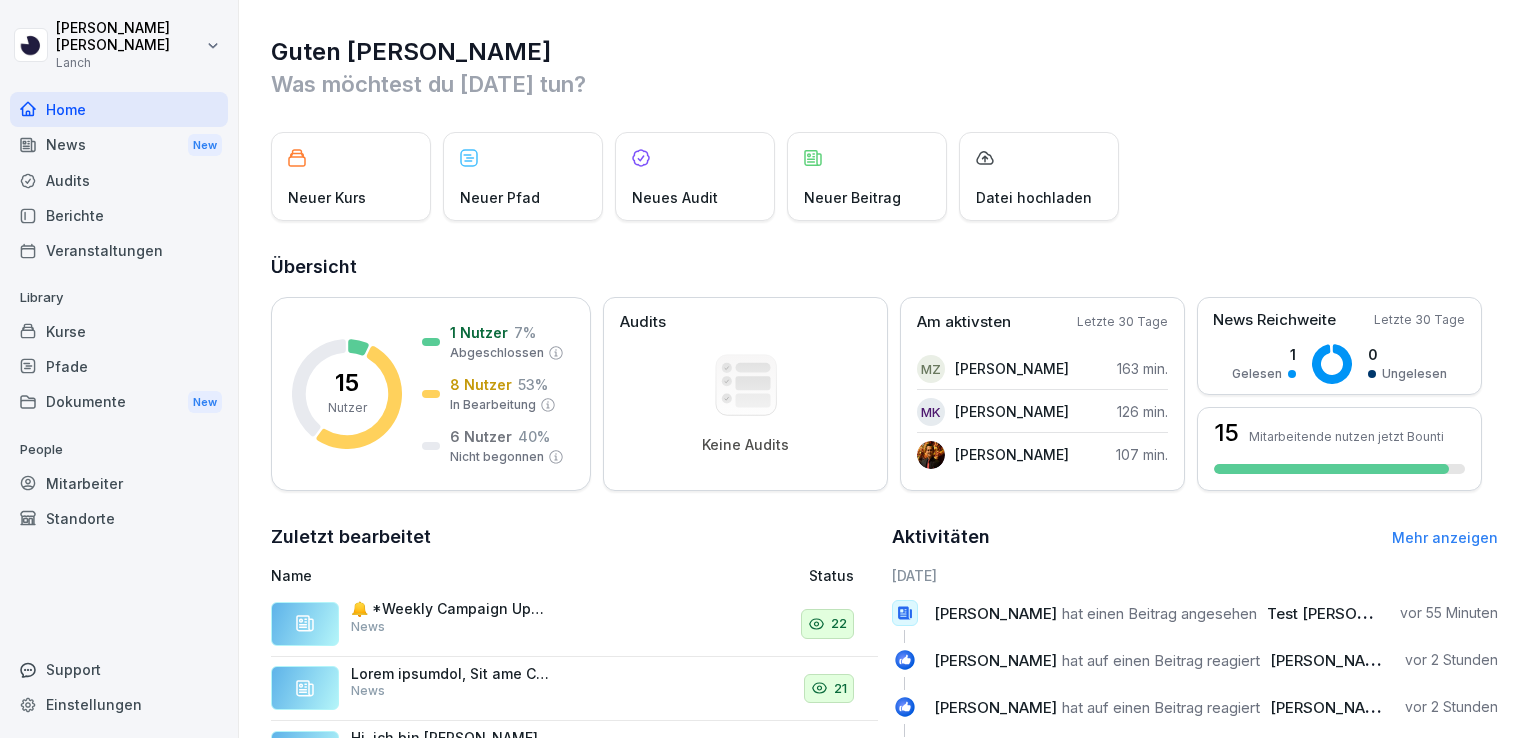 click on "Pfade" at bounding box center (119, 366) 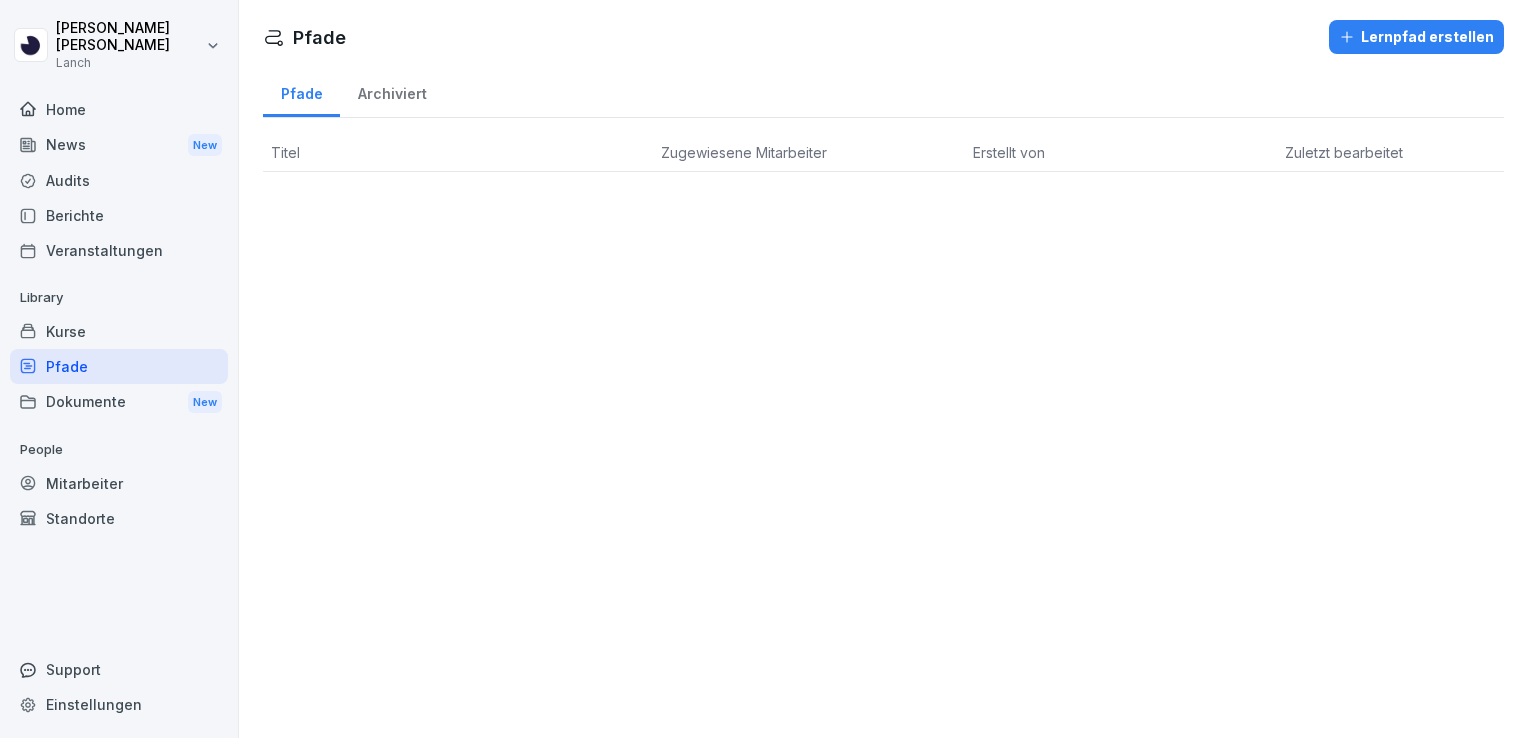 click on "Kurse" at bounding box center (119, 331) 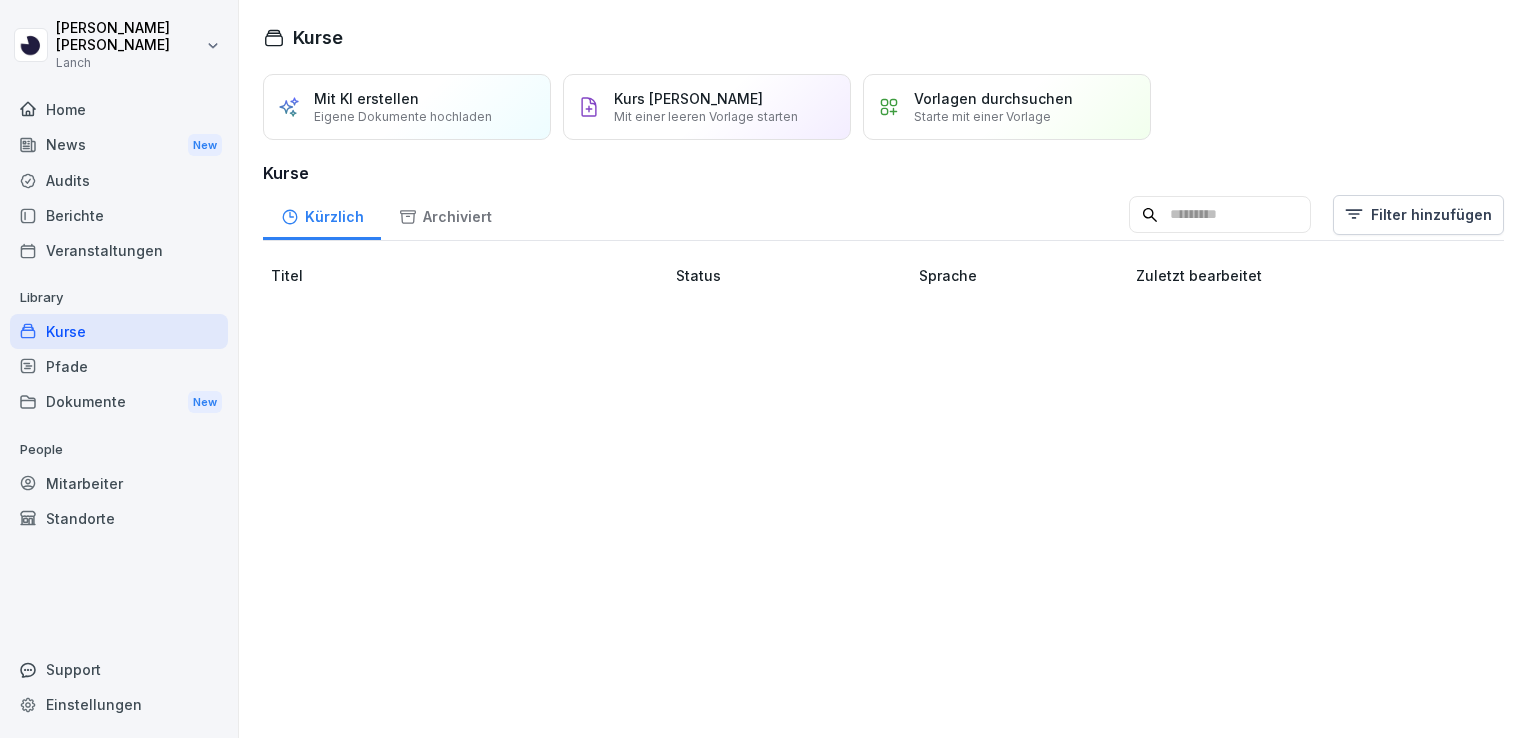 click on "Audits" at bounding box center (119, 180) 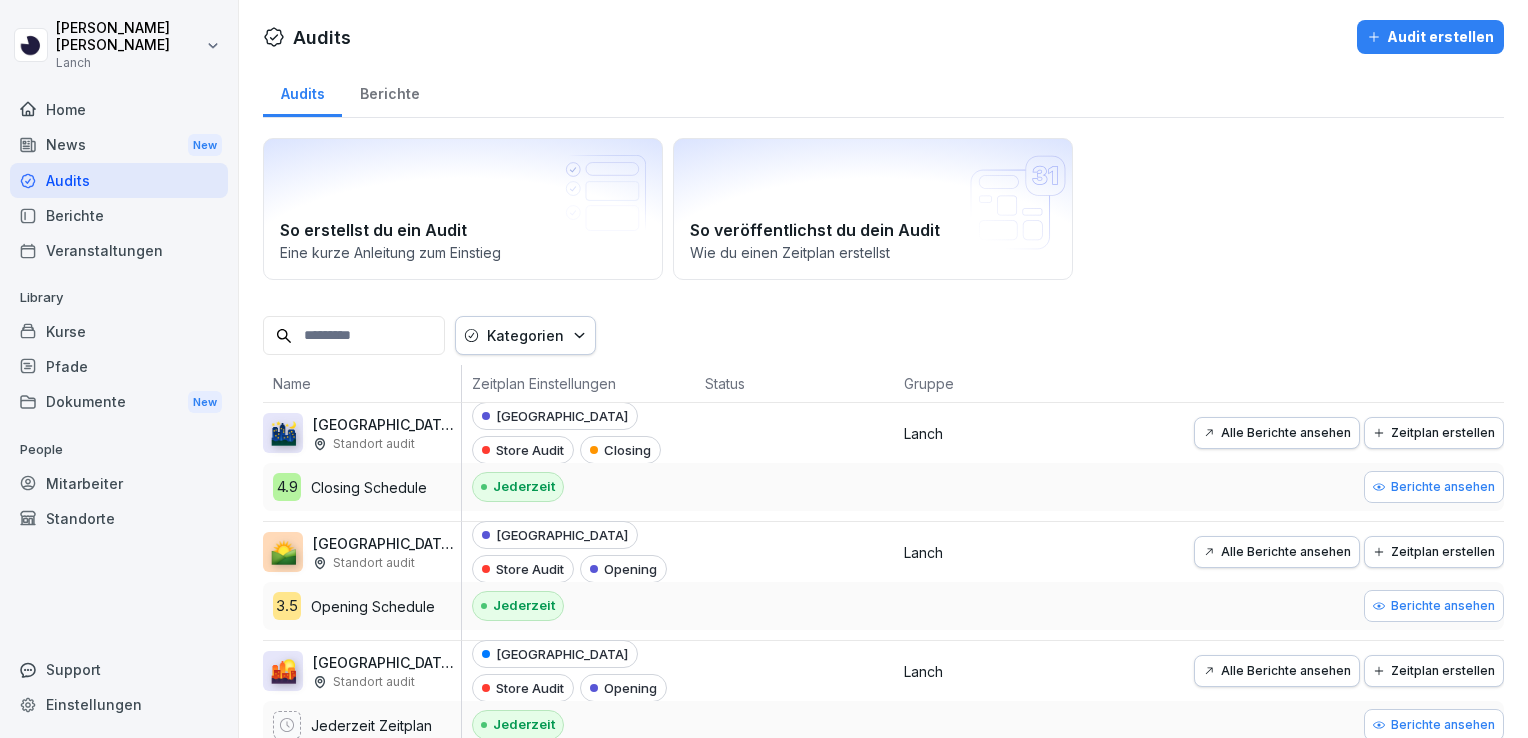 click on "Berichte" at bounding box center (119, 215) 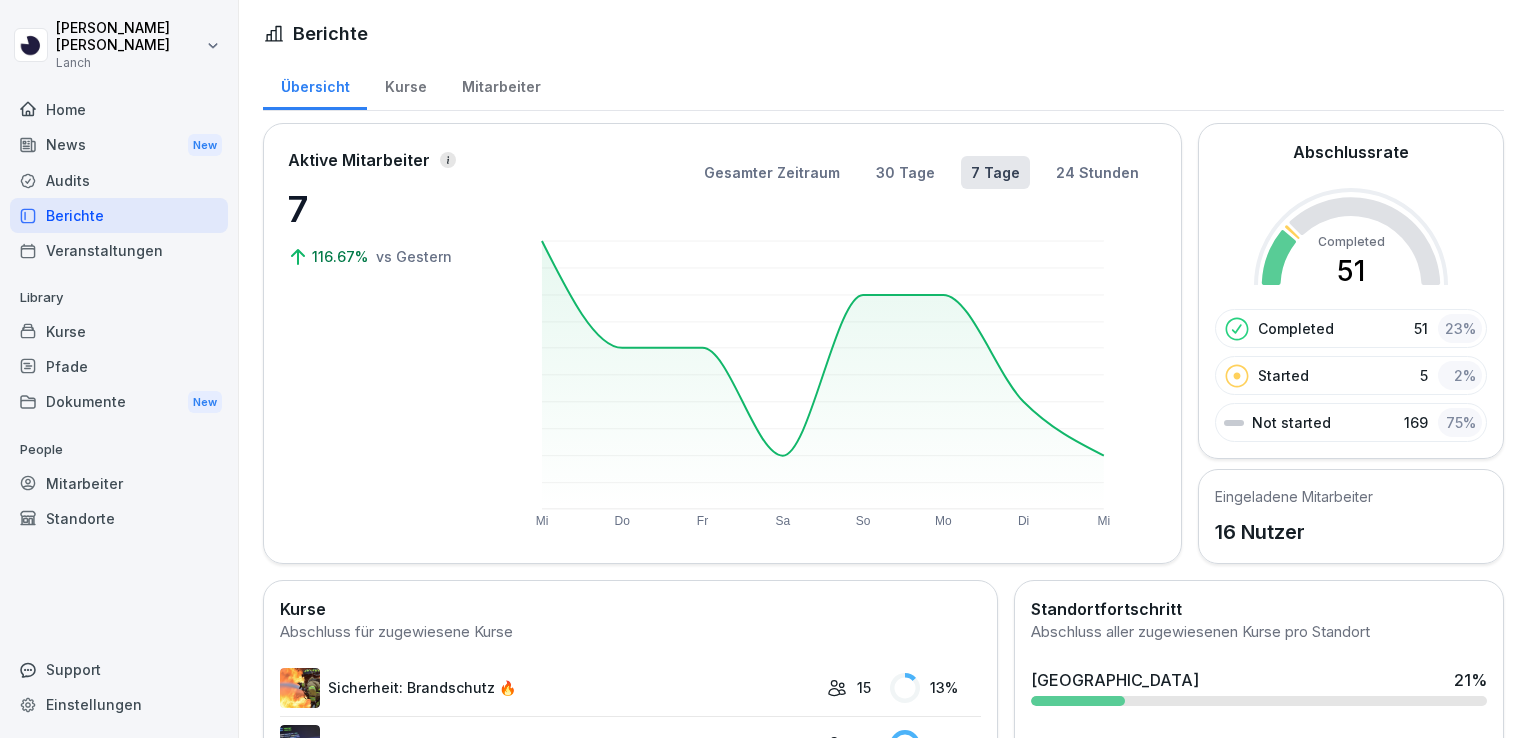 click on "Berichte" at bounding box center (119, 215) 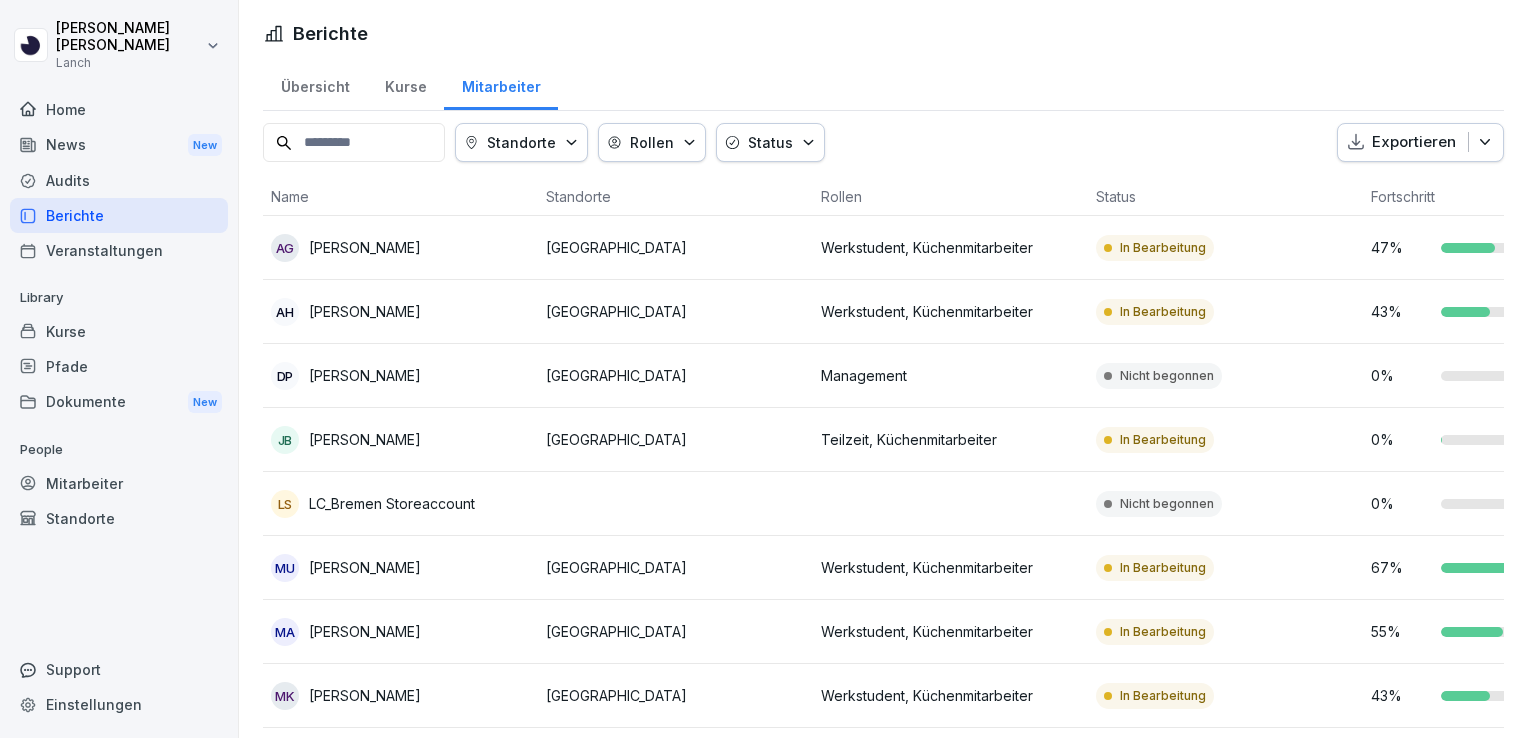 click on "Dokumente New" at bounding box center [119, 402] 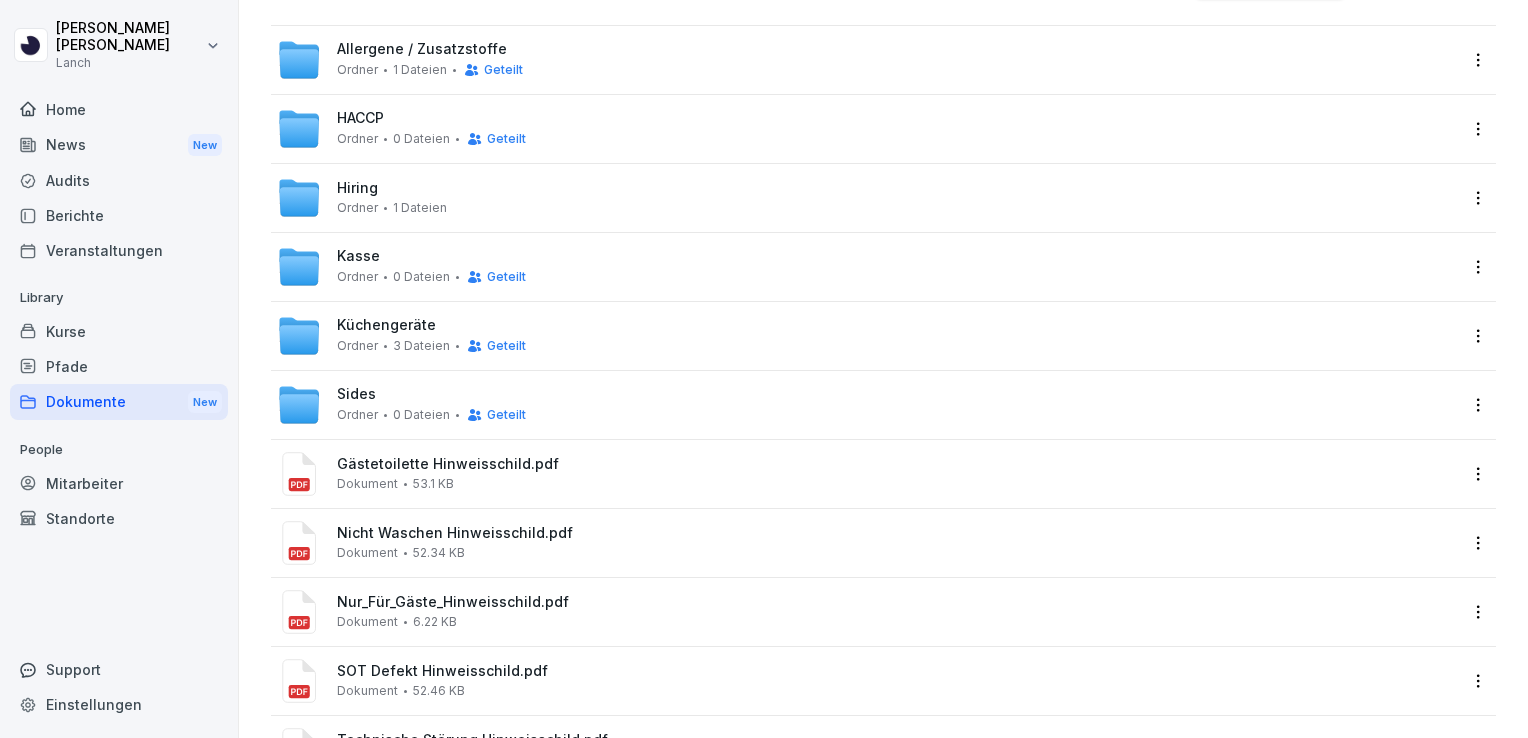 scroll, scrollTop: 106, scrollLeft: 0, axis: vertical 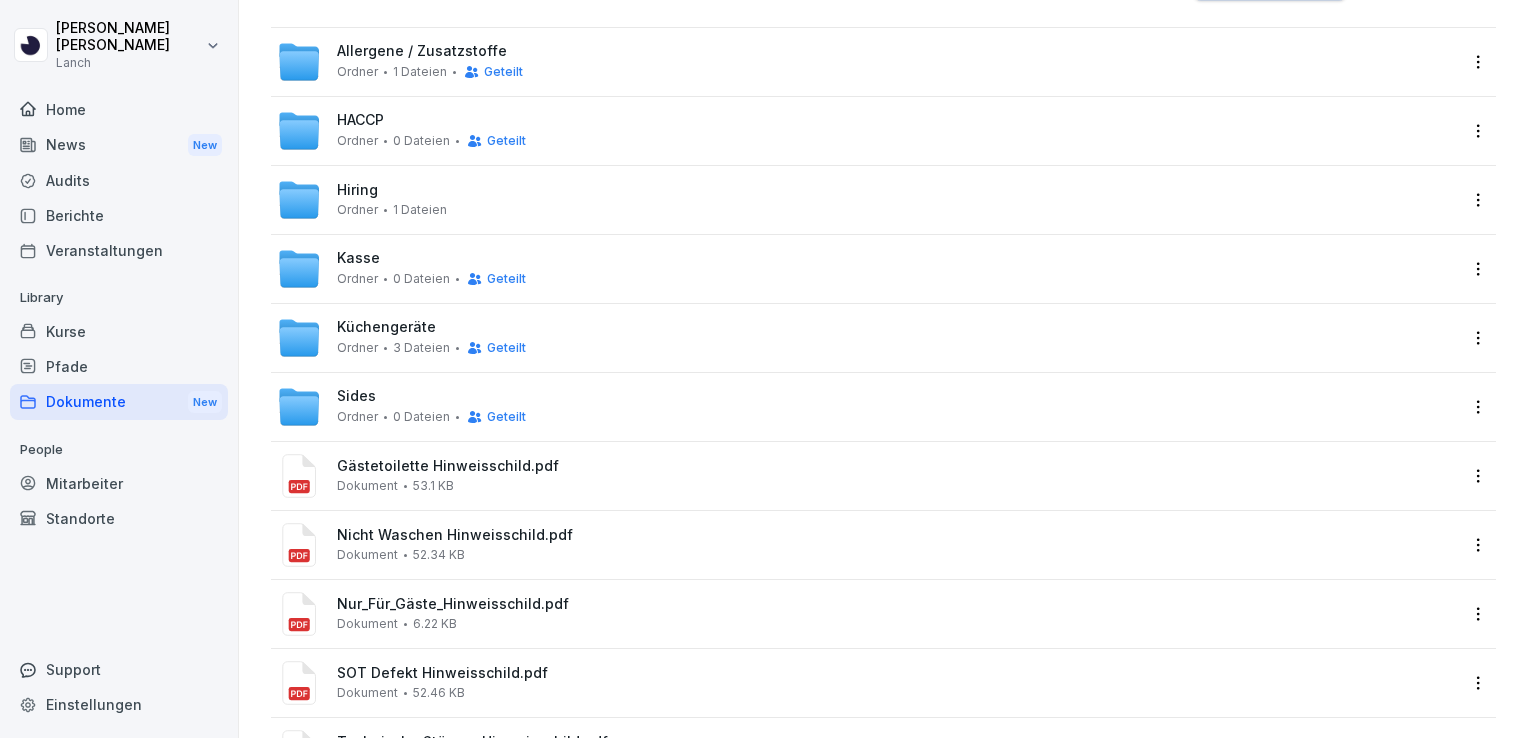 click on "1 Dateien" at bounding box center [420, 72] 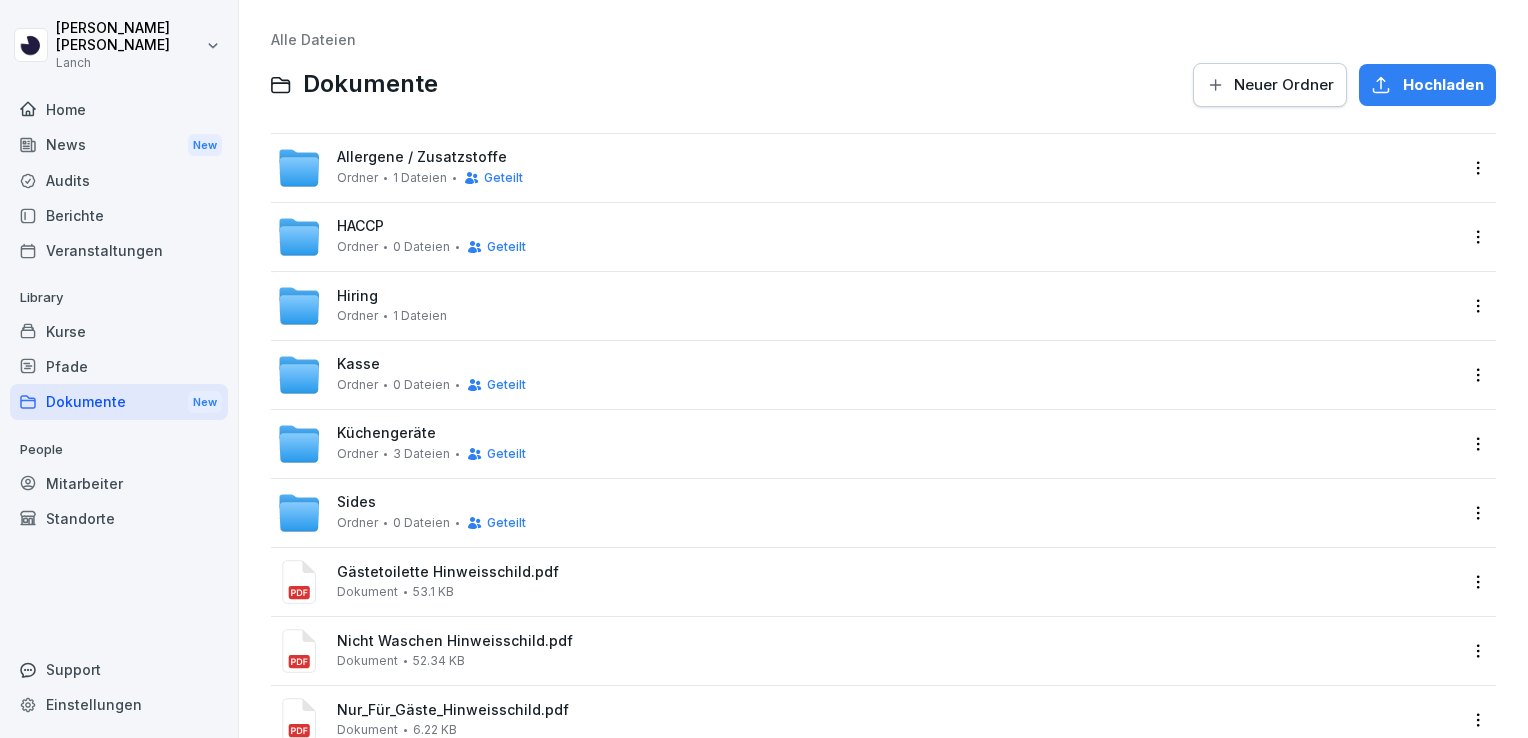 click on "News New" at bounding box center (119, 145) 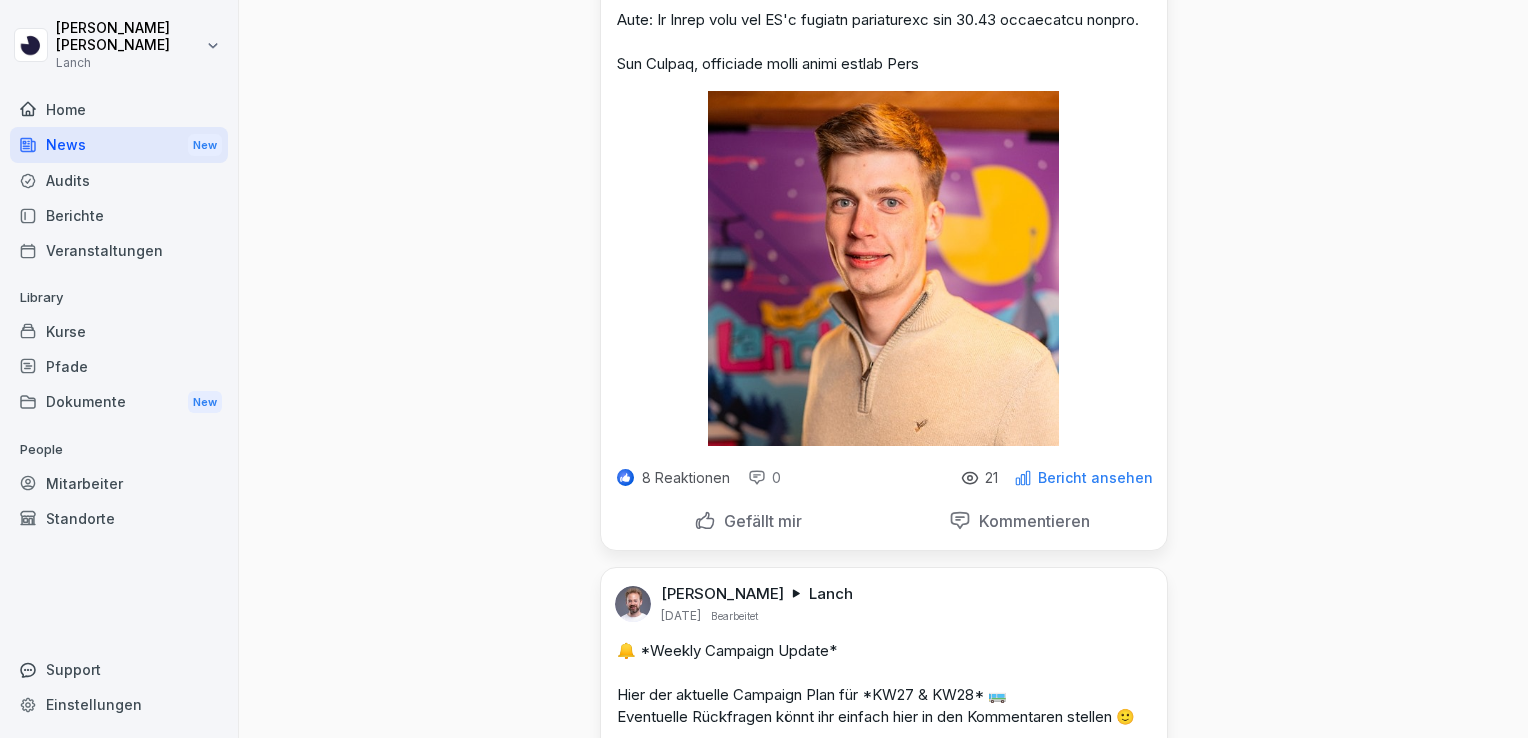 scroll, scrollTop: 938, scrollLeft: 0, axis: vertical 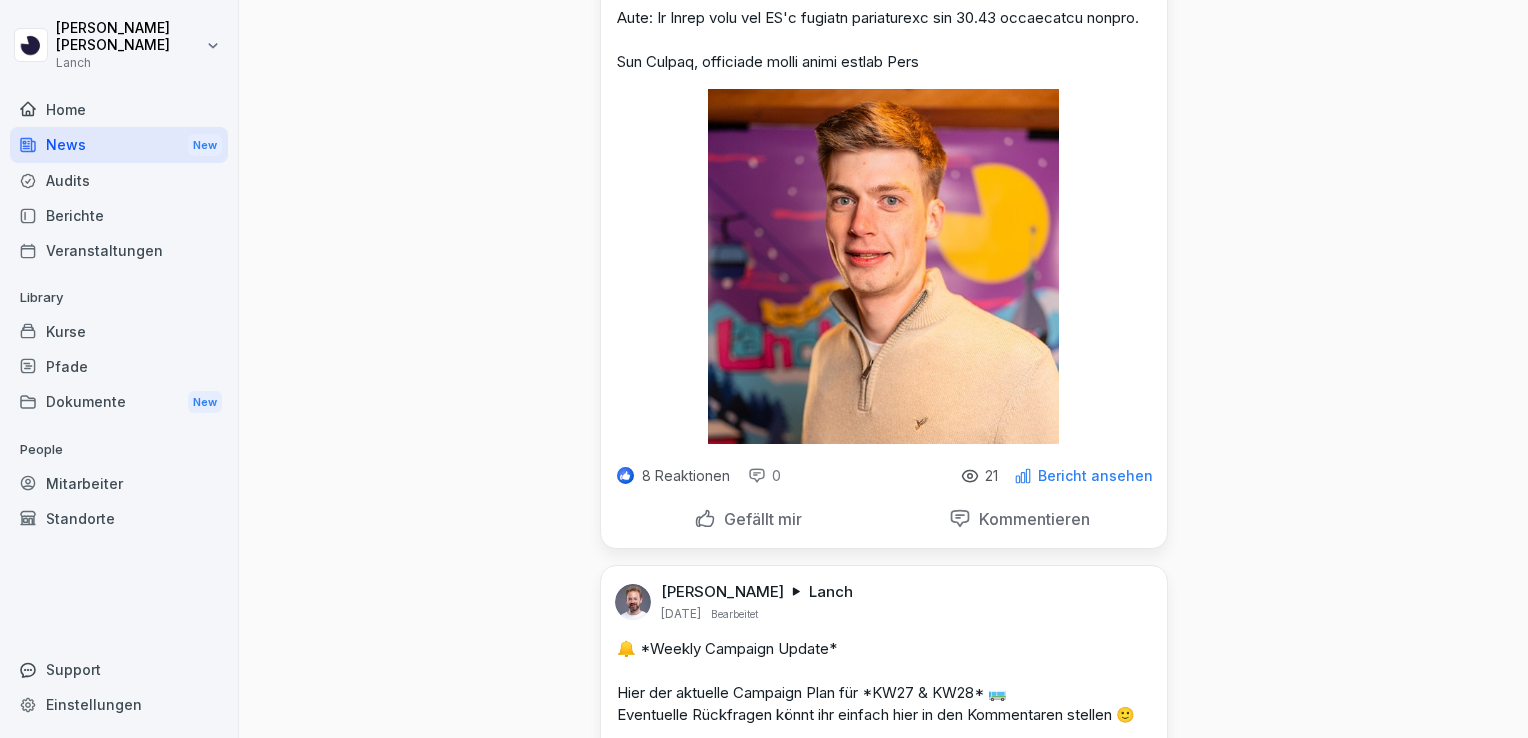 click on "Bericht ansehen" at bounding box center [1095, 476] 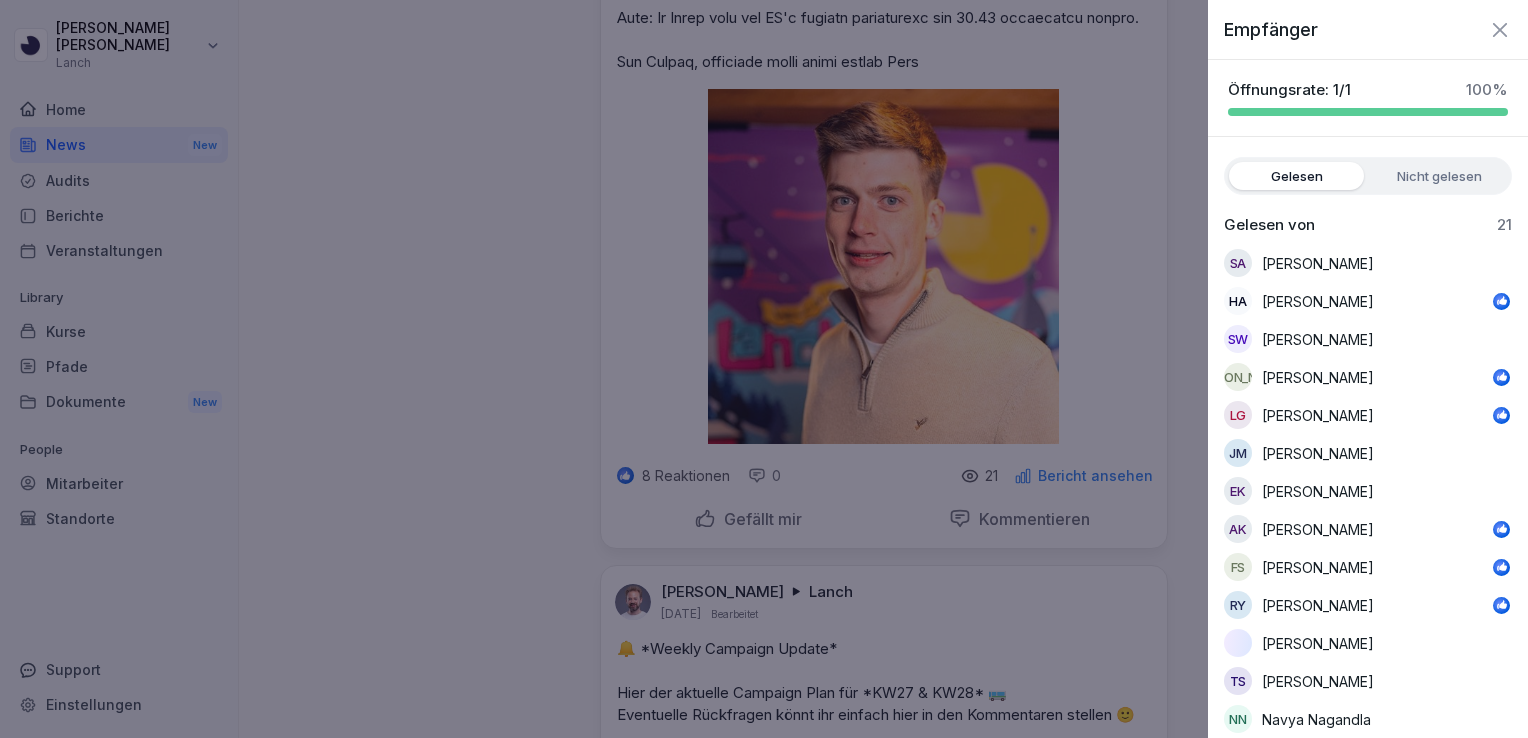 click at bounding box center [764, 369] 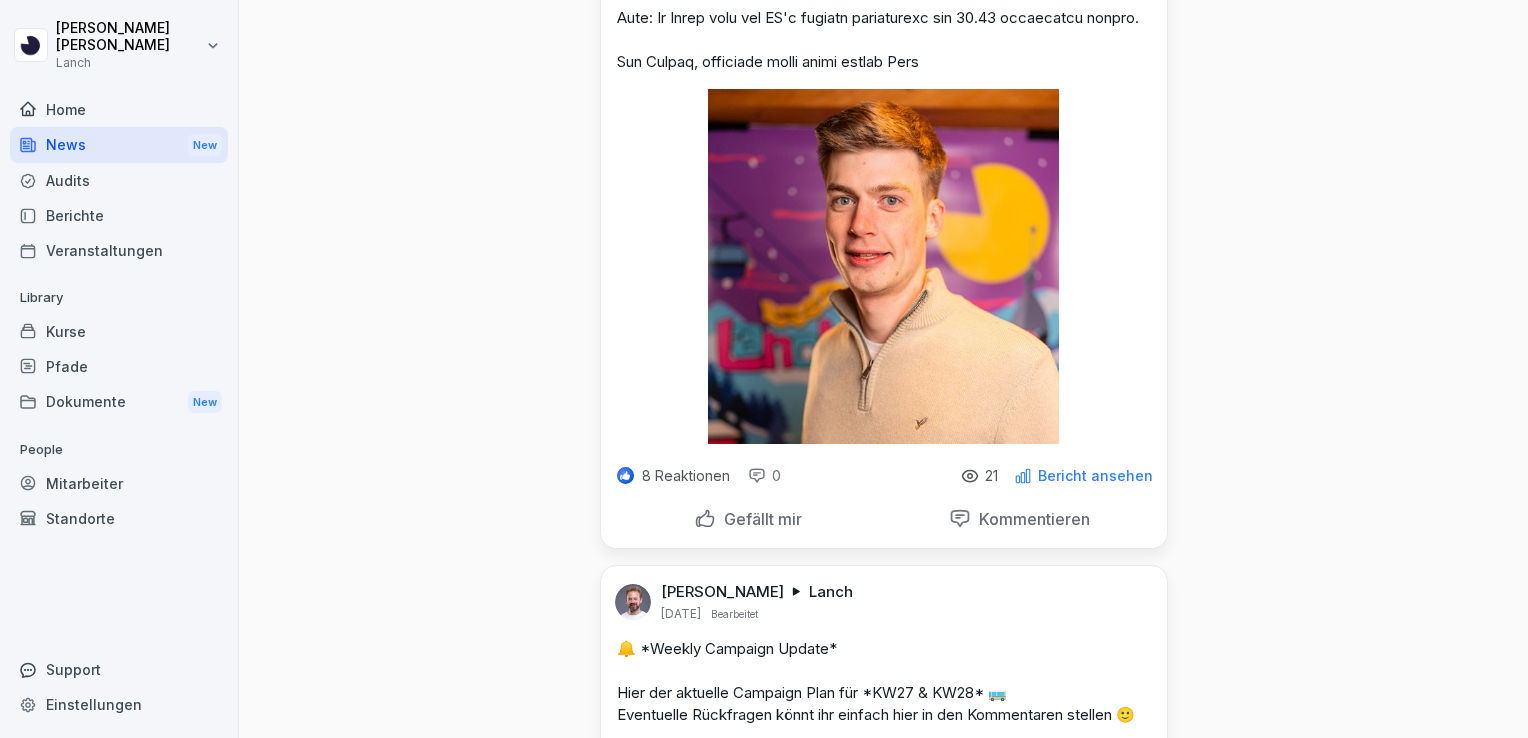 click on "Gefällt mir" at bounding box center [748, 519] 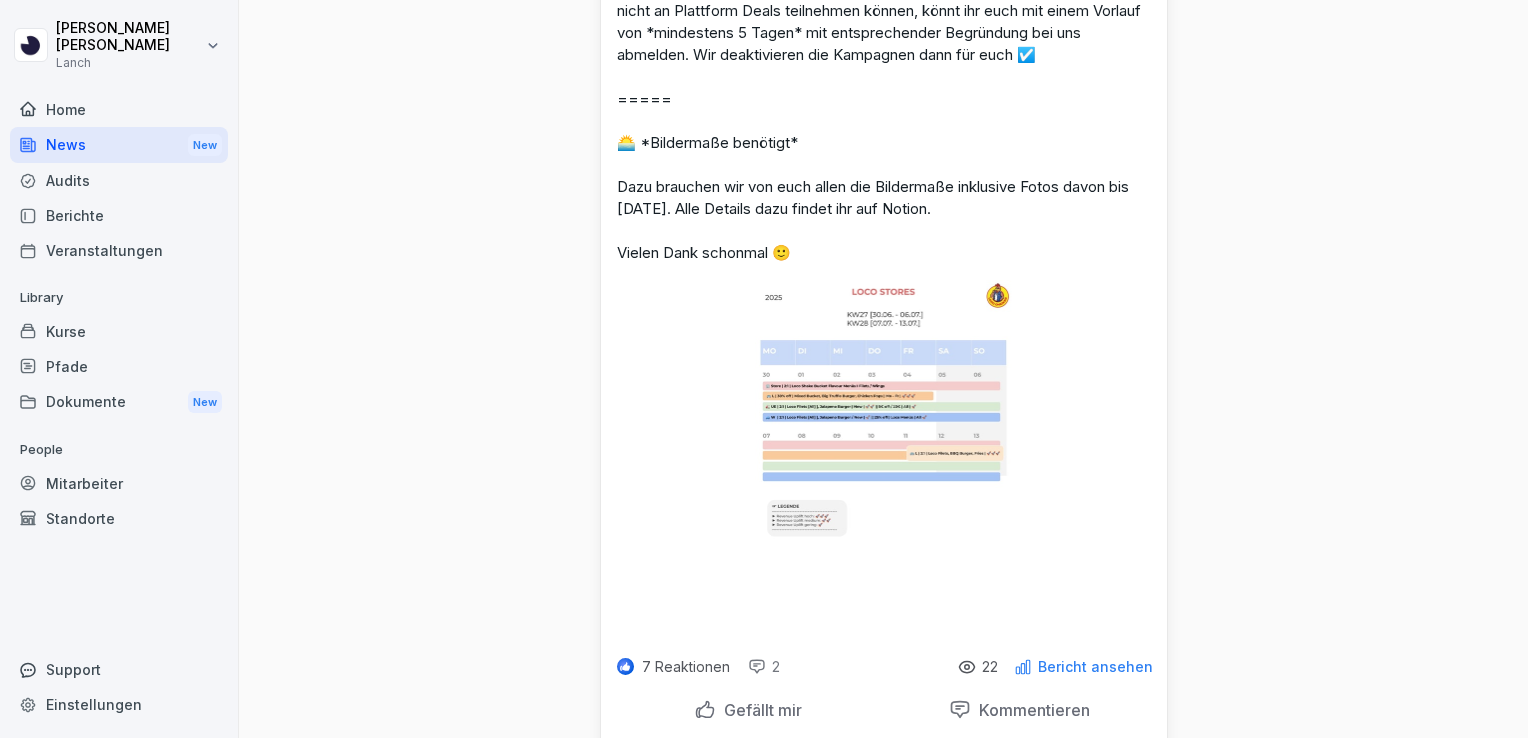 scroll, scrollTop: 1990, scrollLeft: 0, axis: vertical 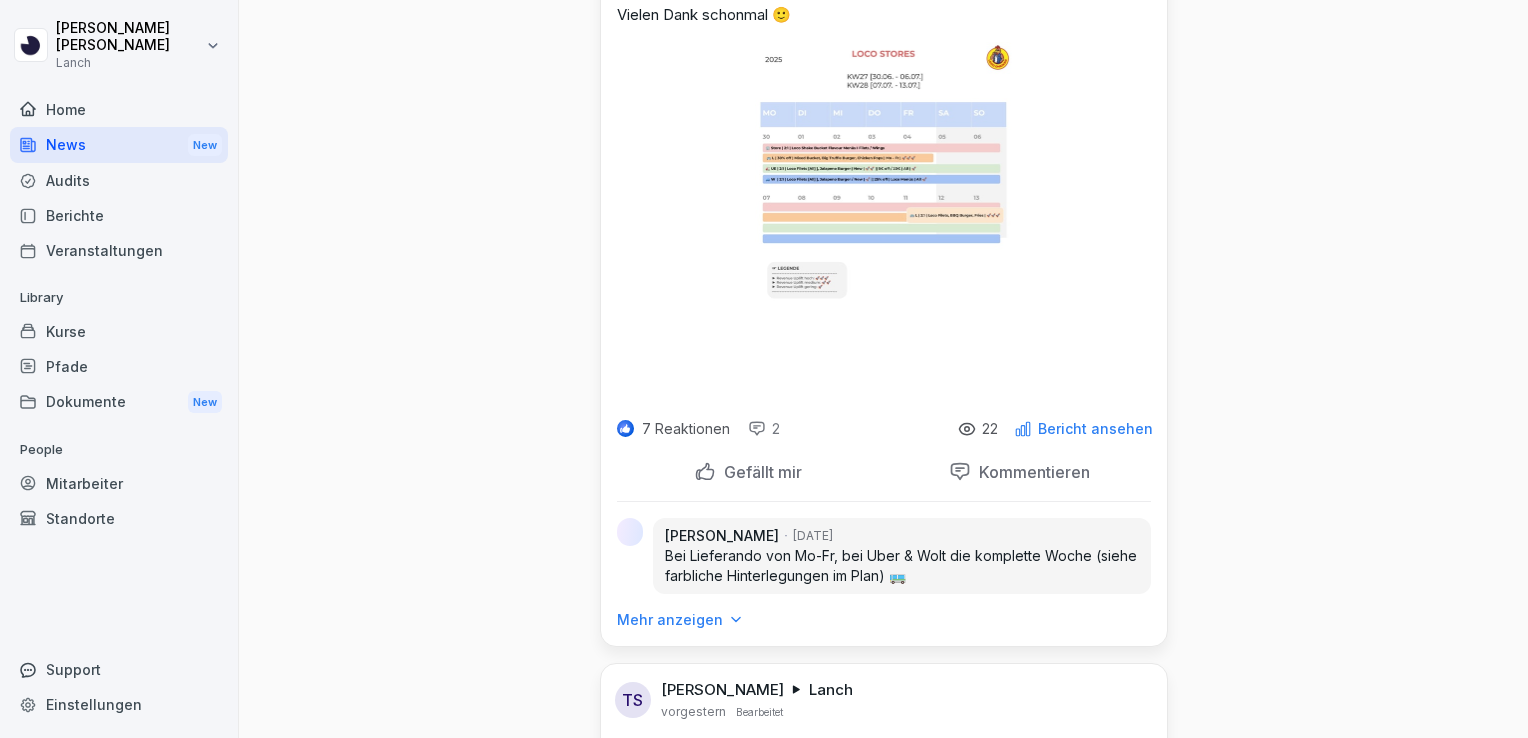 click on "Gefällt mir" at bounding box center (759, 472) 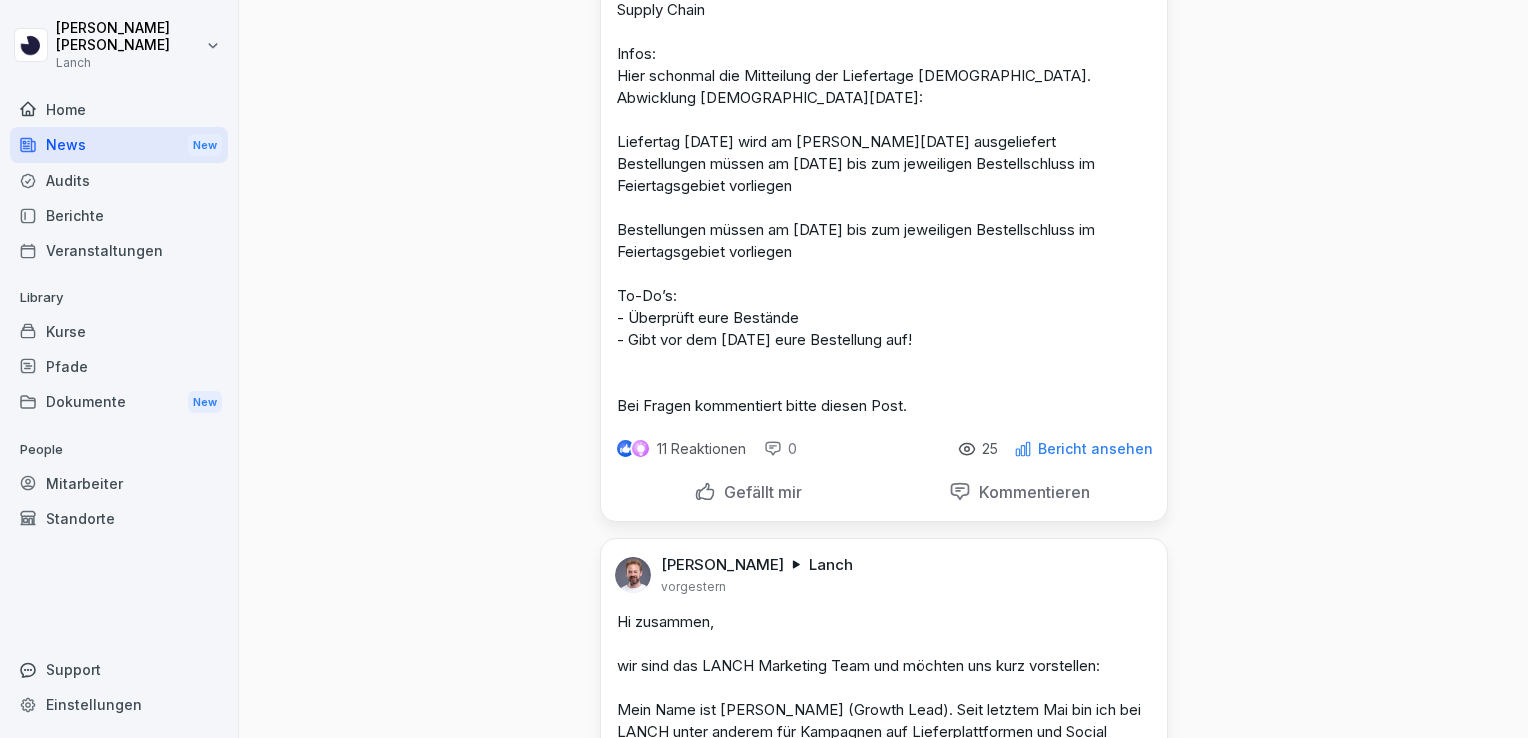 scroll, scrollTop: 2904, scrollLeft: 0, axis: vertical 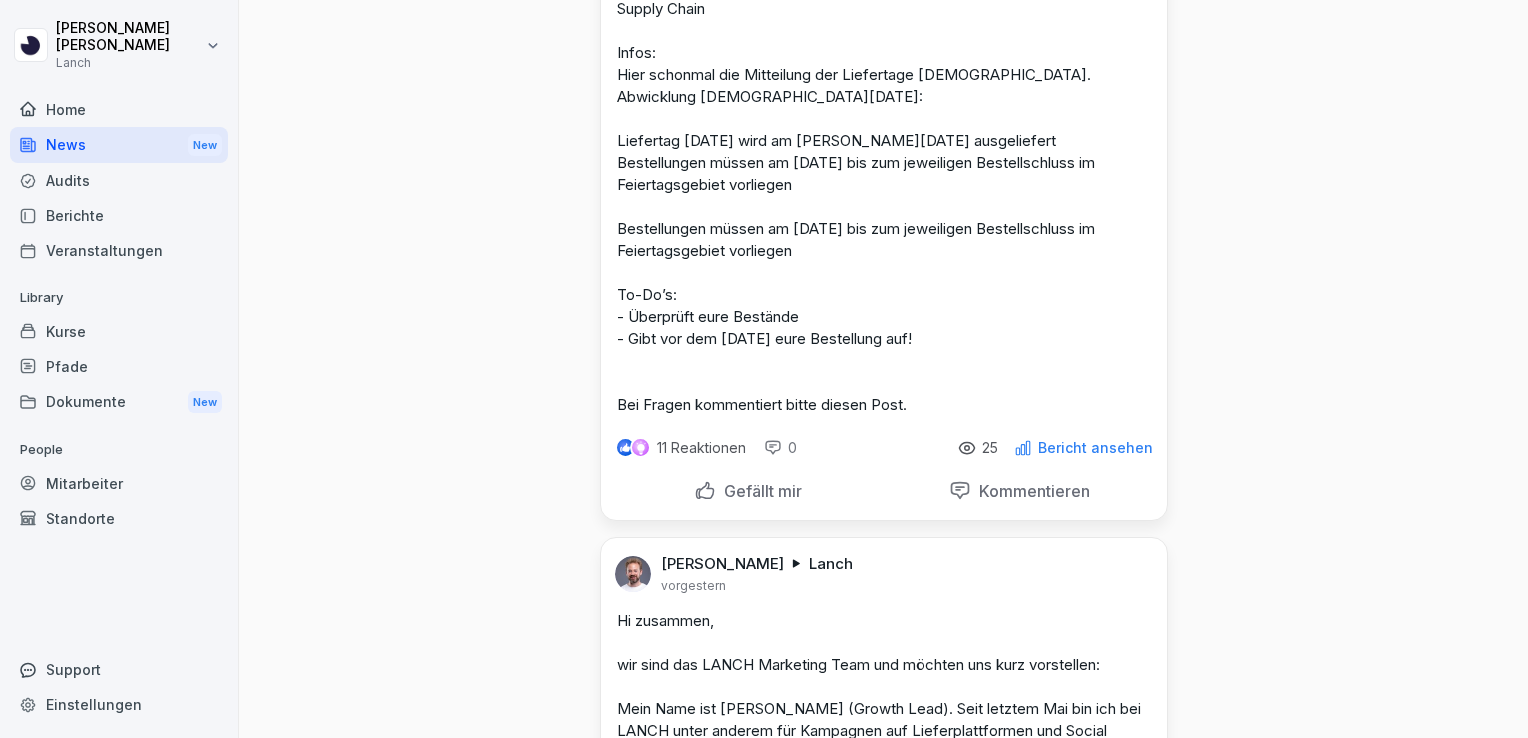 click on "Gefällt mir" at bounding box center (759, 491) 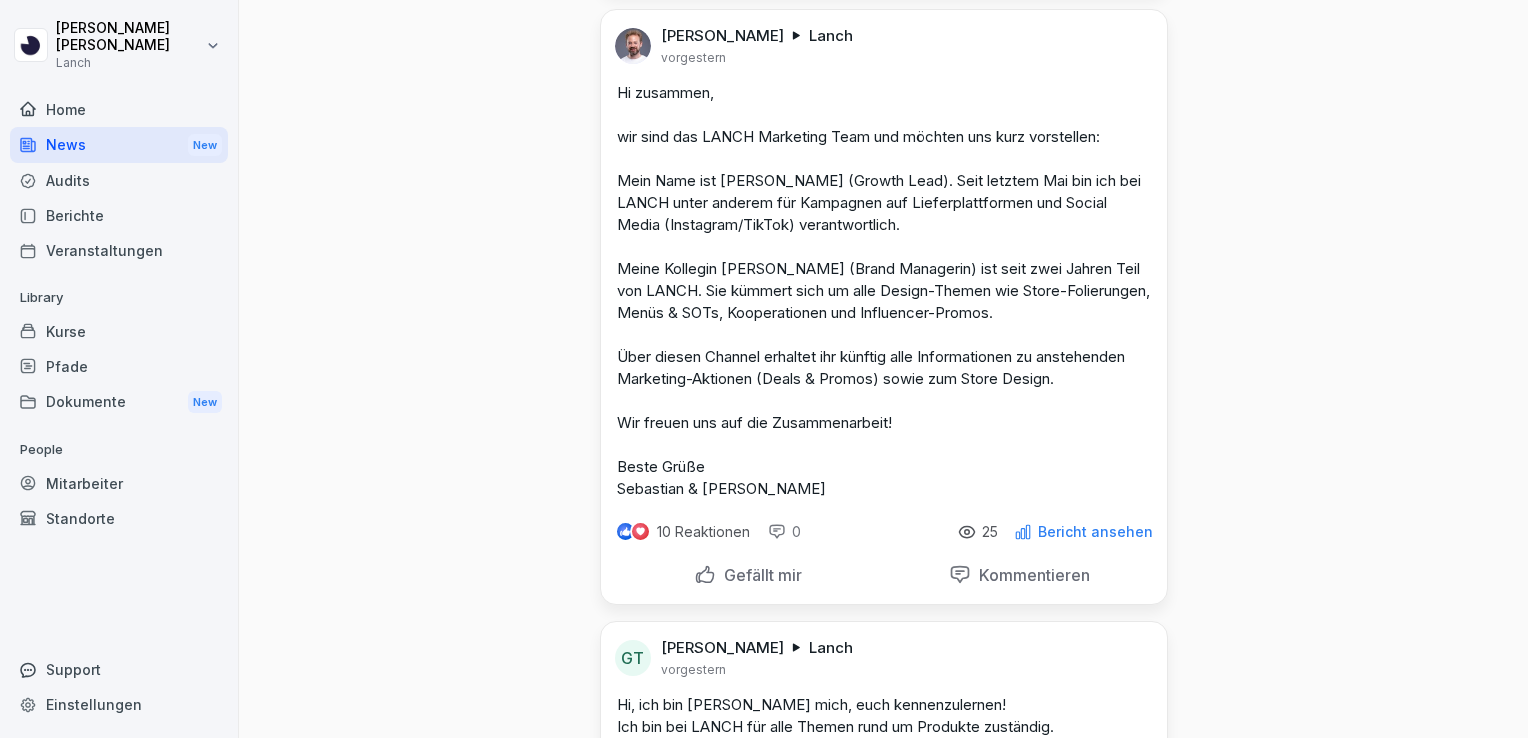 scroll, scrollTop: 3680, scrollLeft: 0, axis: vertical 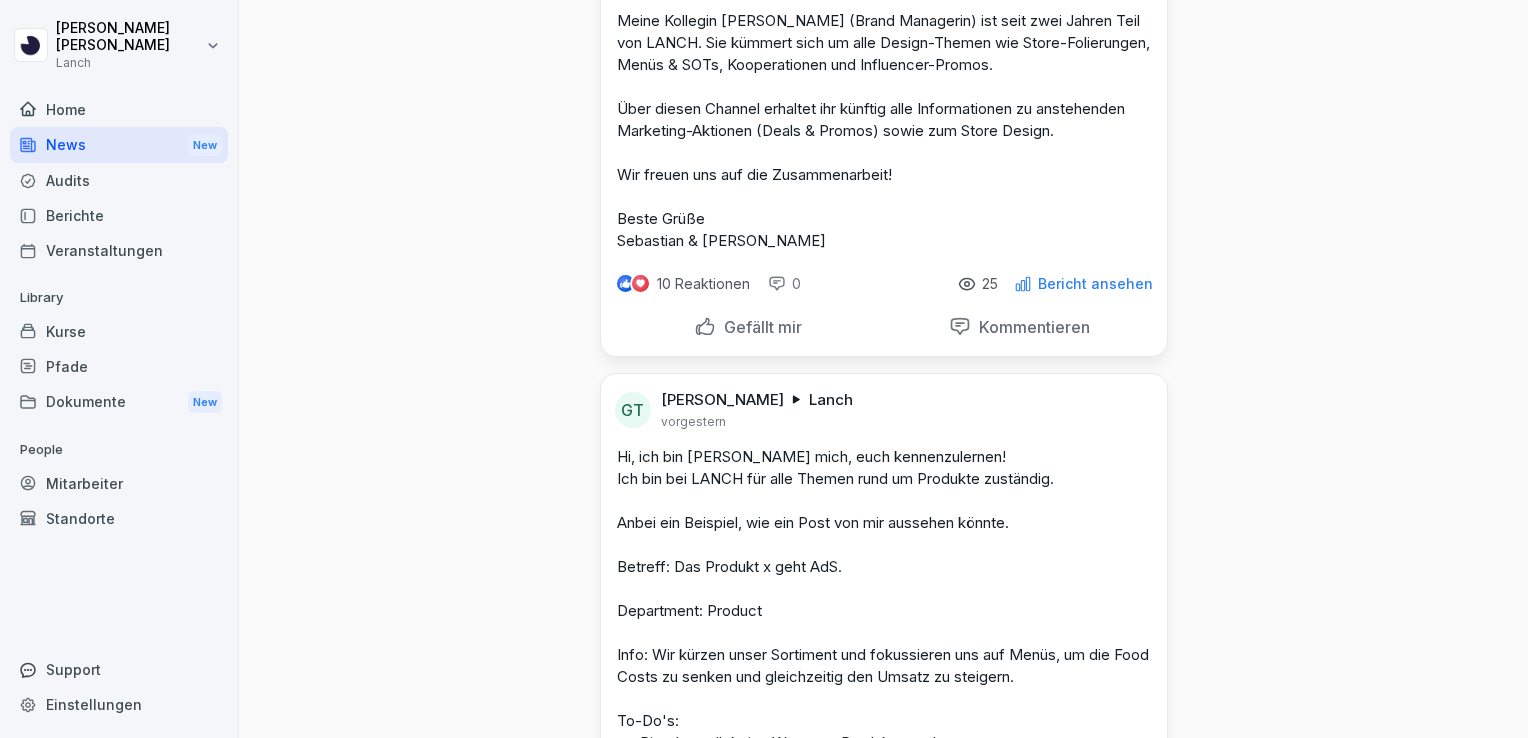 click on "Gefällt mir" at bounding box center [759, 327] 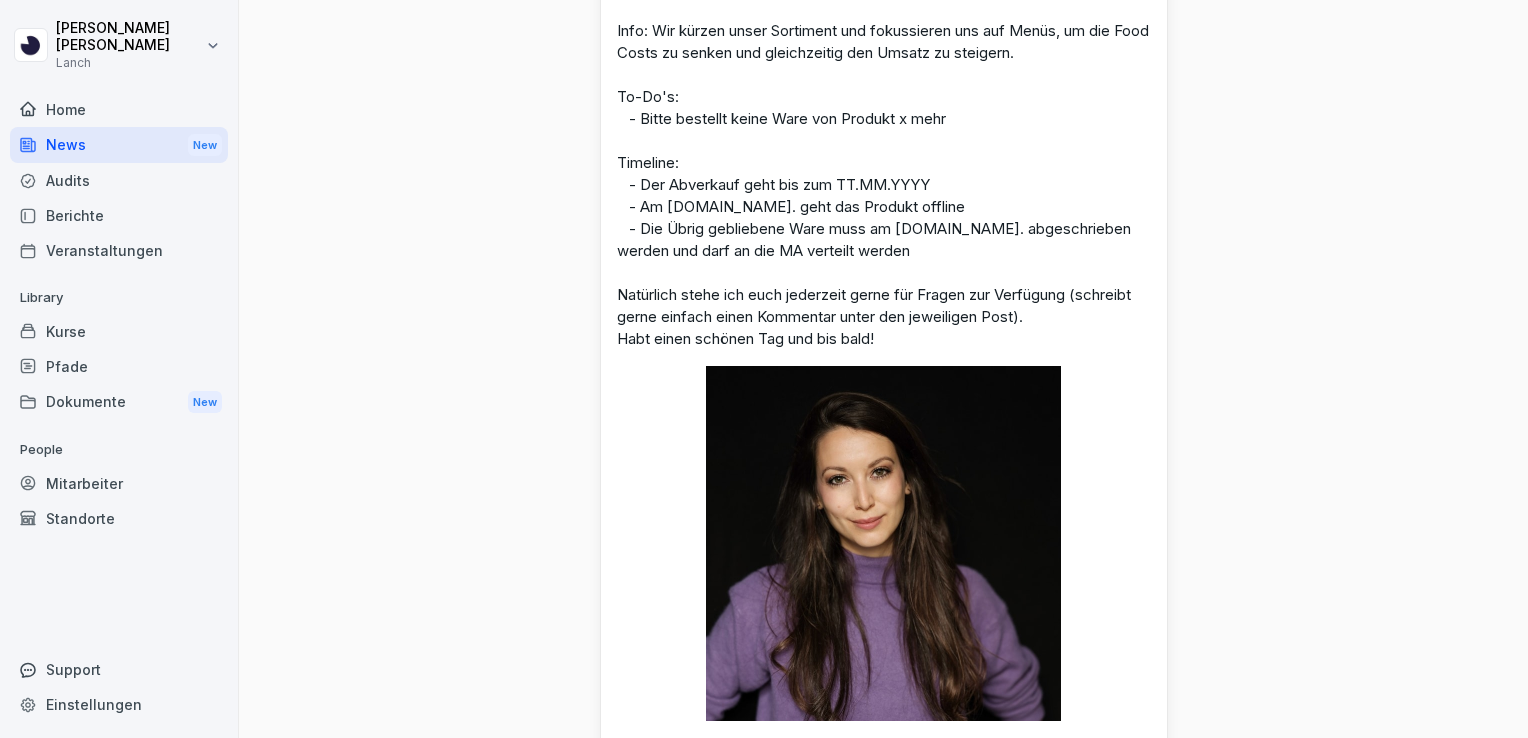 scroll, scrollTop: 4460, scrollLeft: 0, axis: vertical 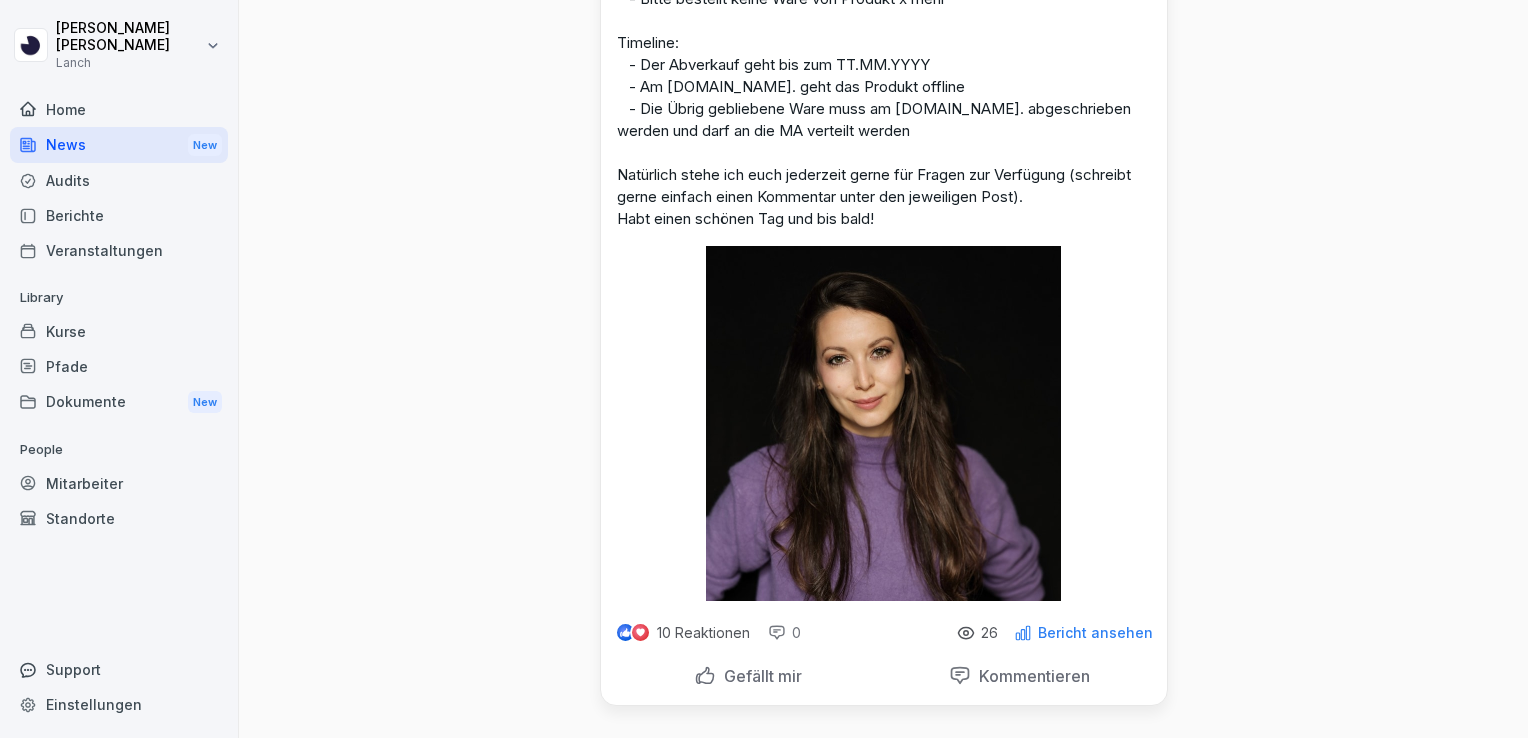 click on "Gefällt mir" at bounding box center (759, 676) 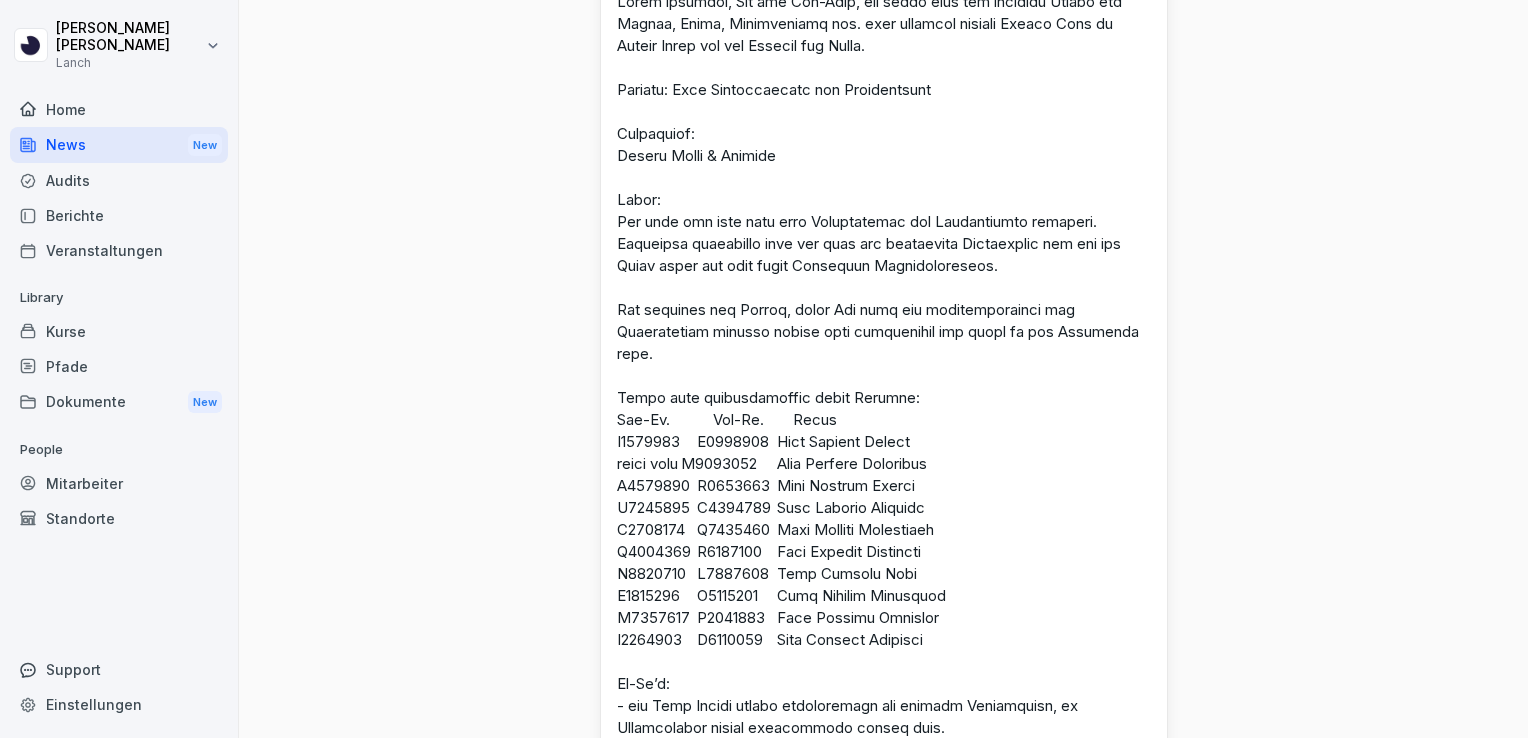 scroll, scrollTop: 152, scrollLeft: 0, axis: vertical 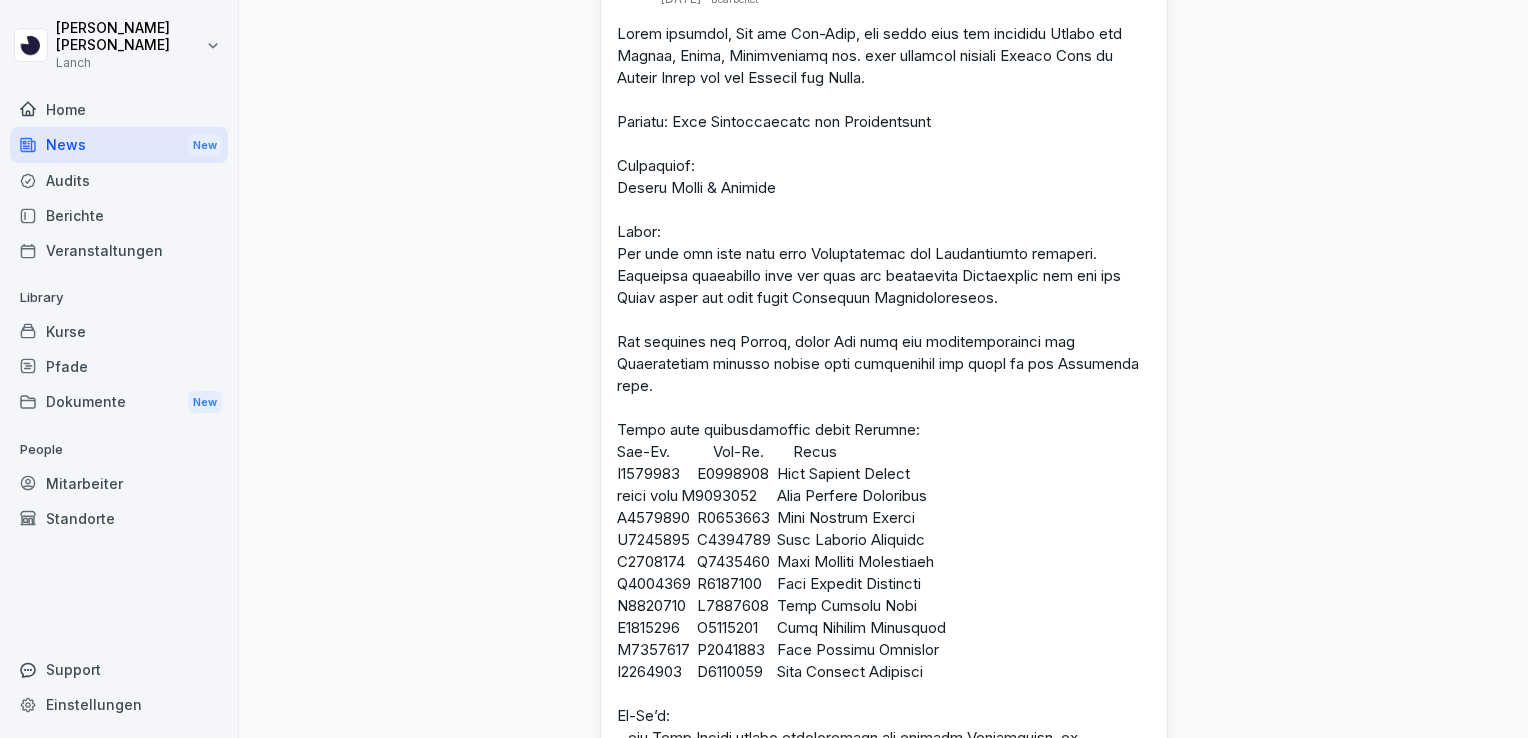 drag, startPoint x: 85, startPoint y: 169, endPoint x: 57, endPoint y: 177, distance: 29.12044 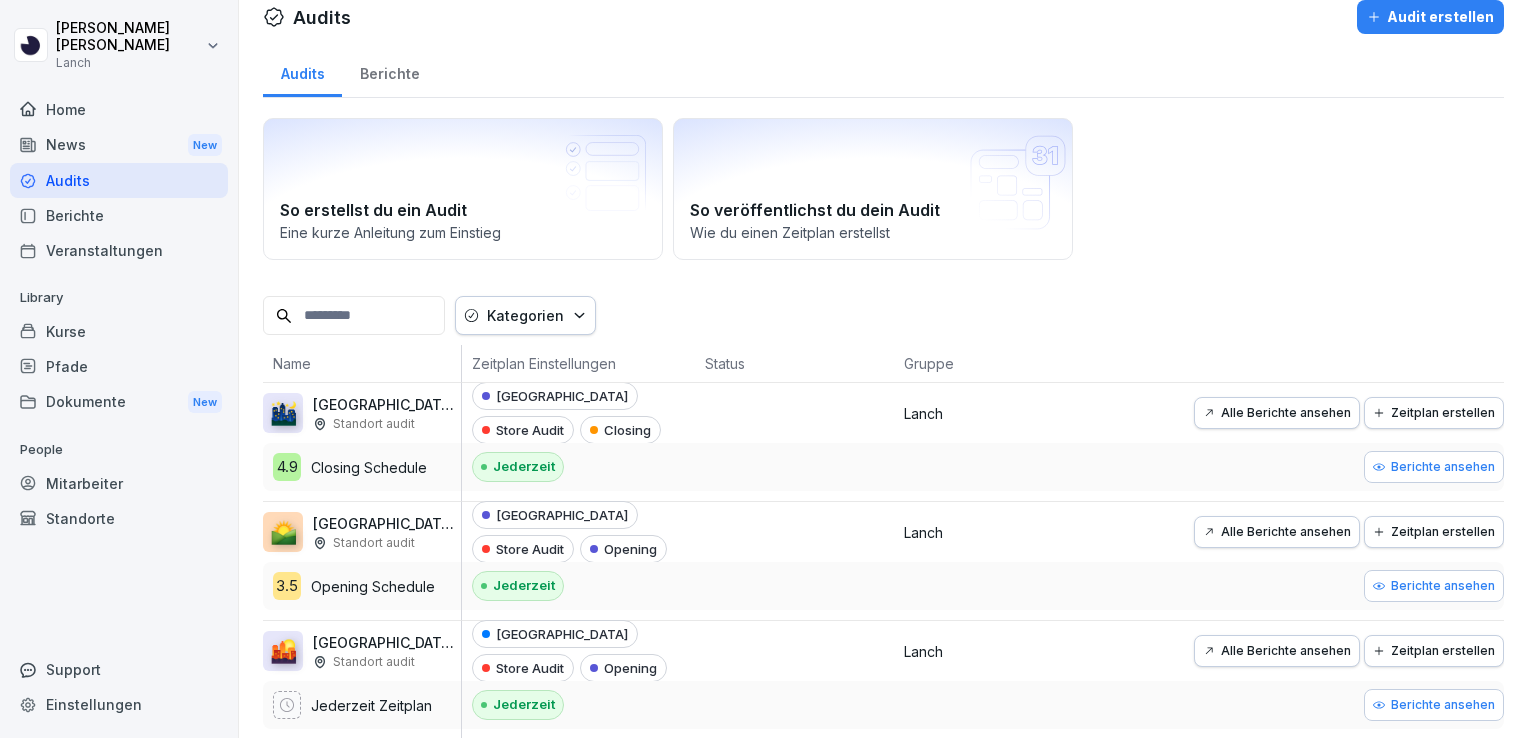 scroll, scrollTop: 66, scrollLeft: 0, axis: vertical 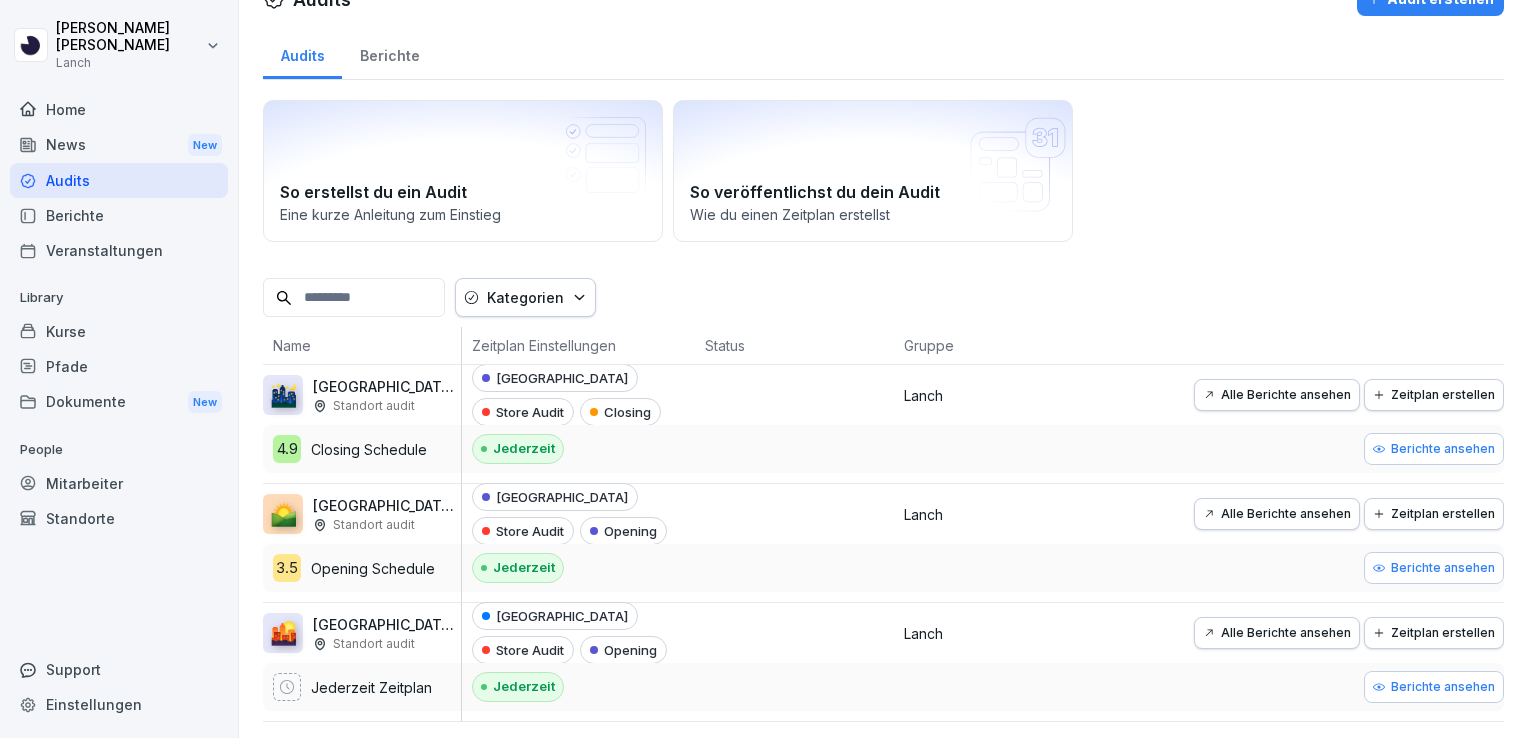 click on "Berichte ansehen" at bounding box center (1434, 449) 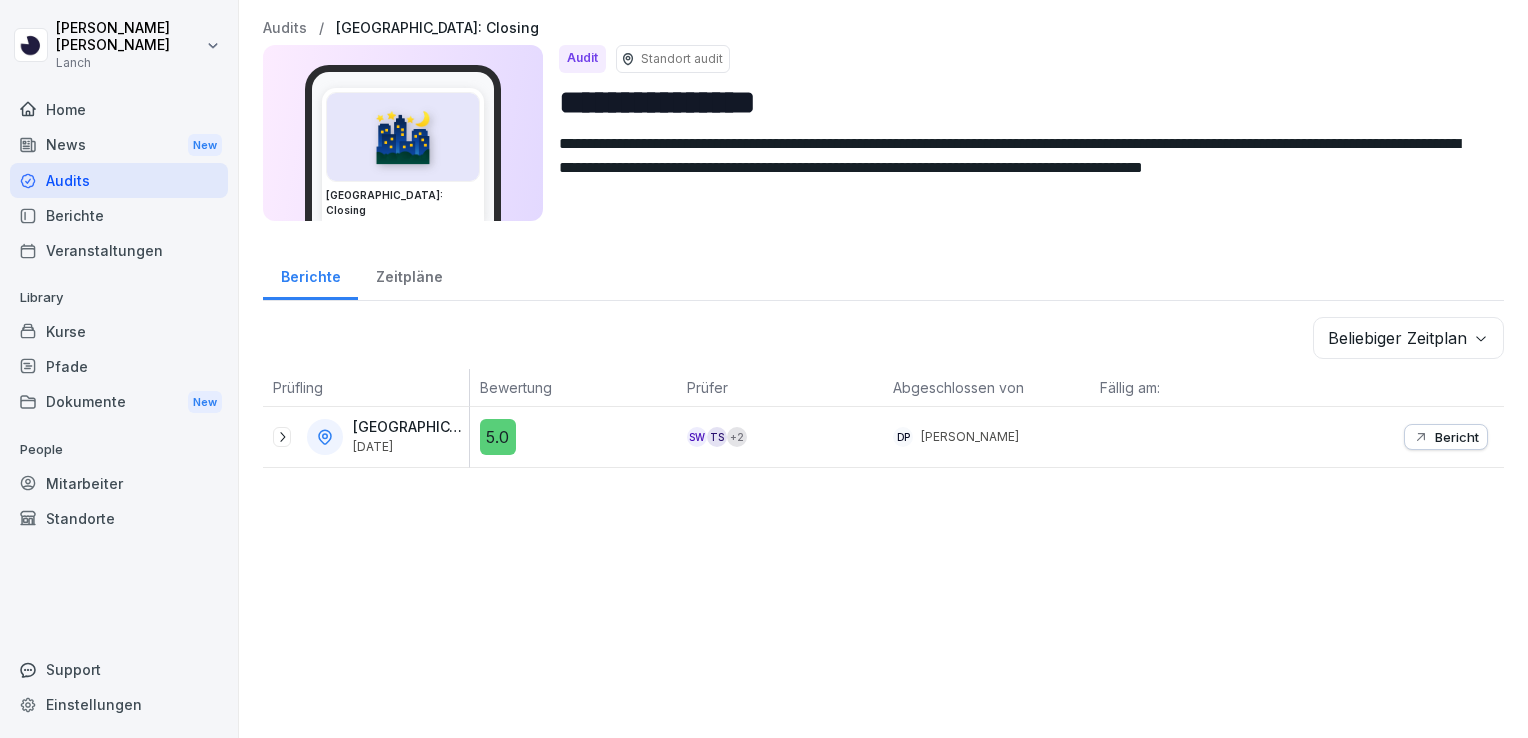 scroll, scrollTop: 0, scrollLeft: 0, axis: both 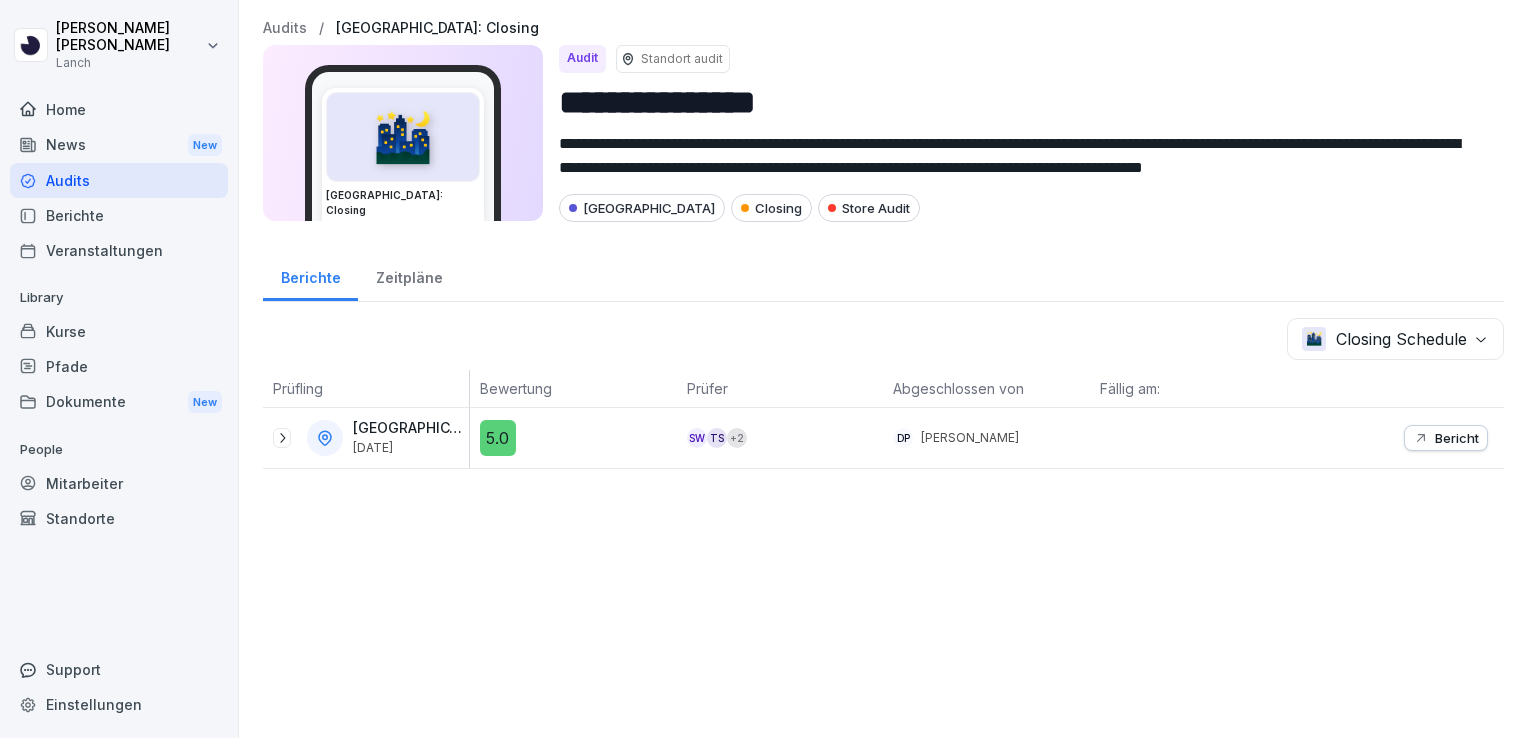 click on "Bericht" at bounding box center [1457, 438] 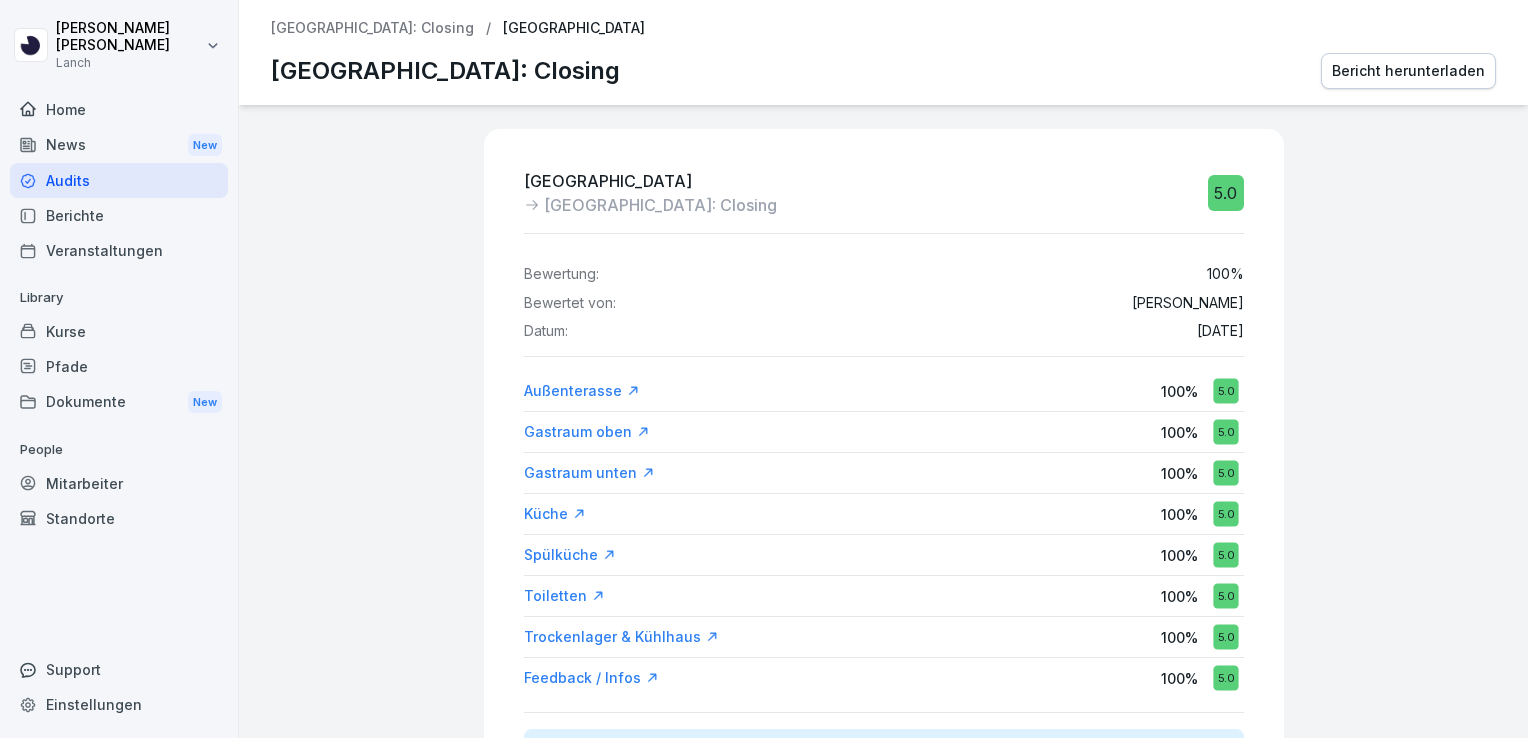 click on "[GEOGRAPHIC_DATA]: Closing" at bounding box center (372, 28) 